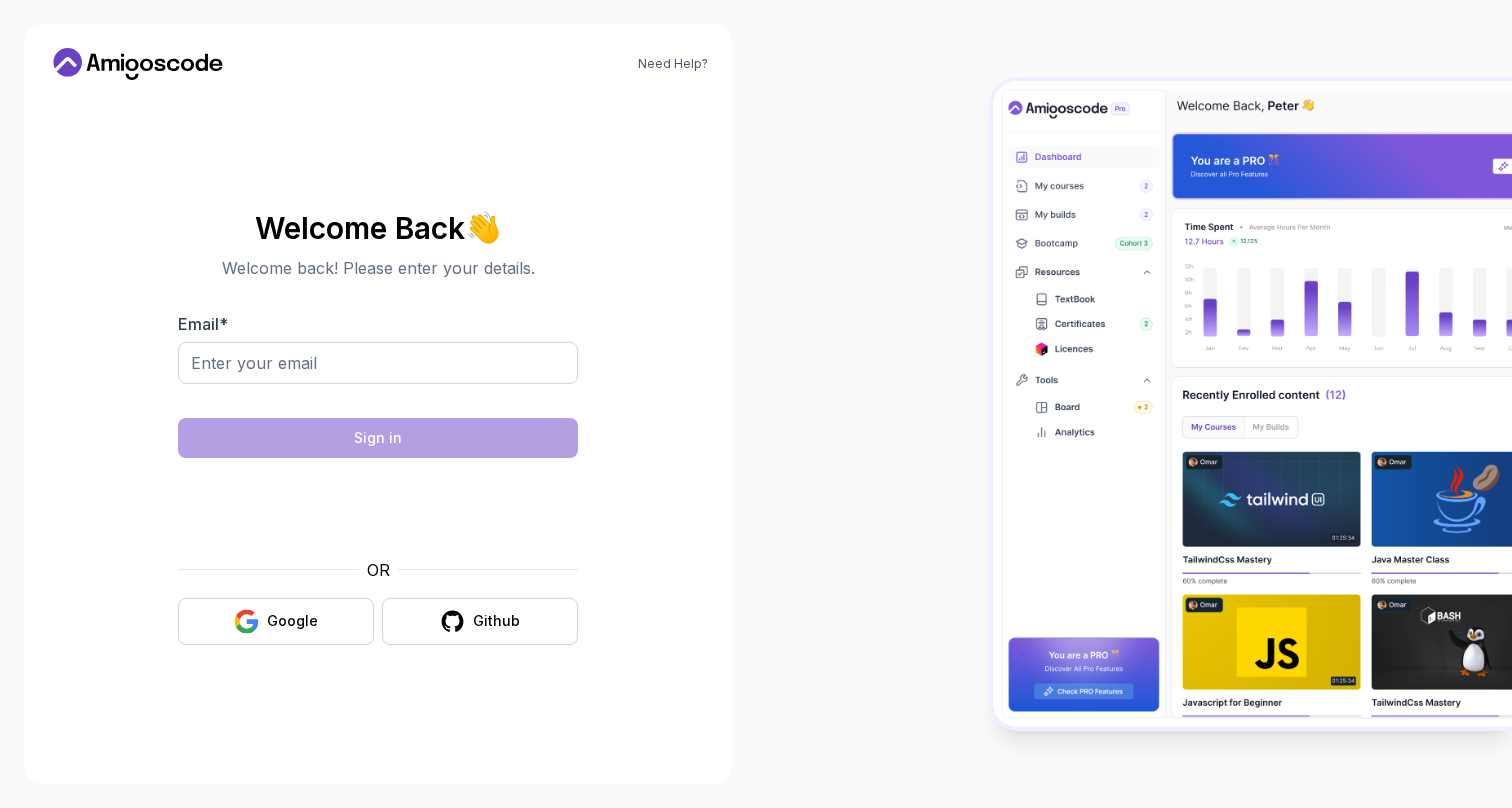 scroll, scrollTop: 0, scrollLeft: 0, axis: both 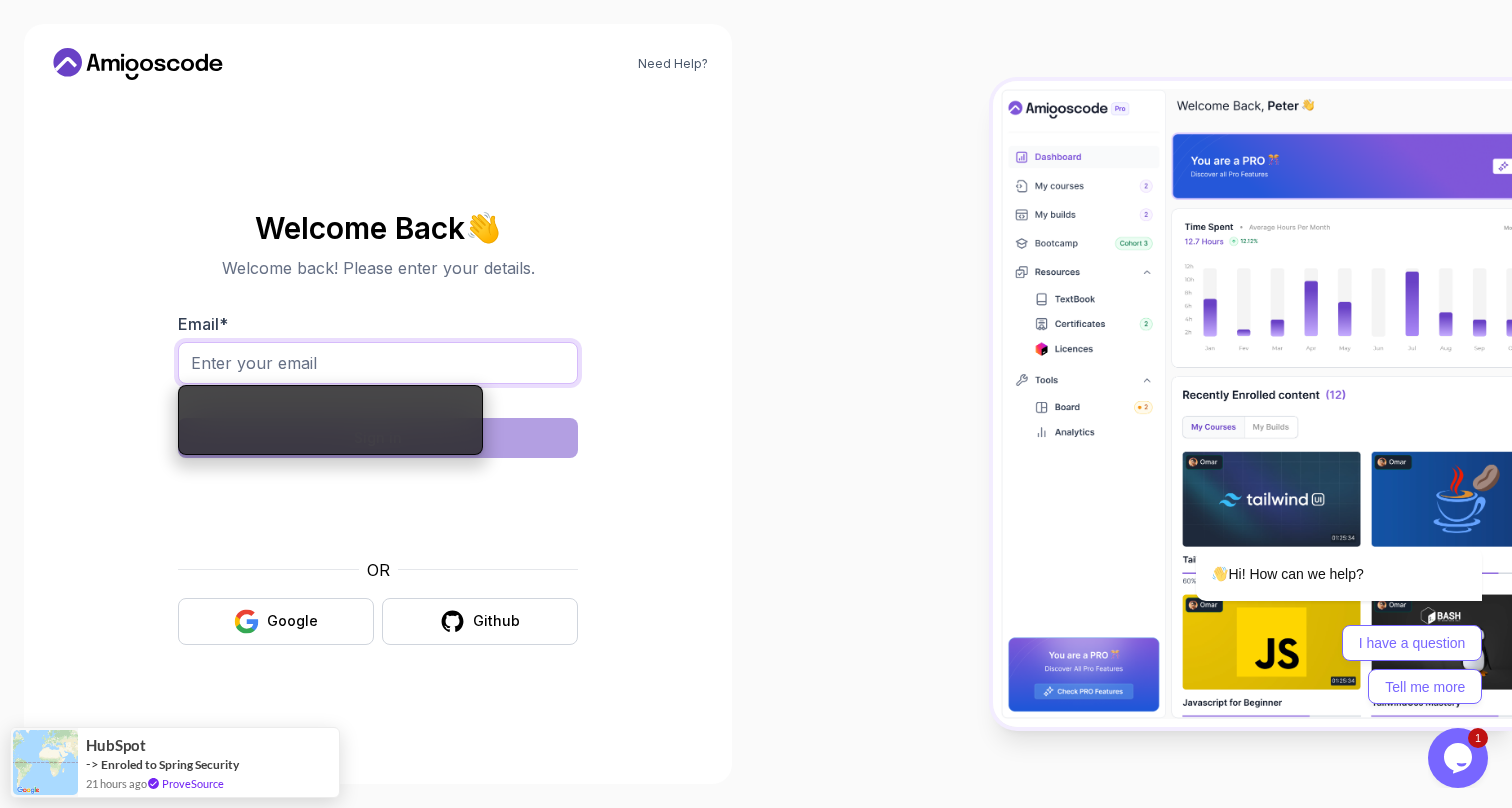 click on "Email *" at bounding box center (378, 363) 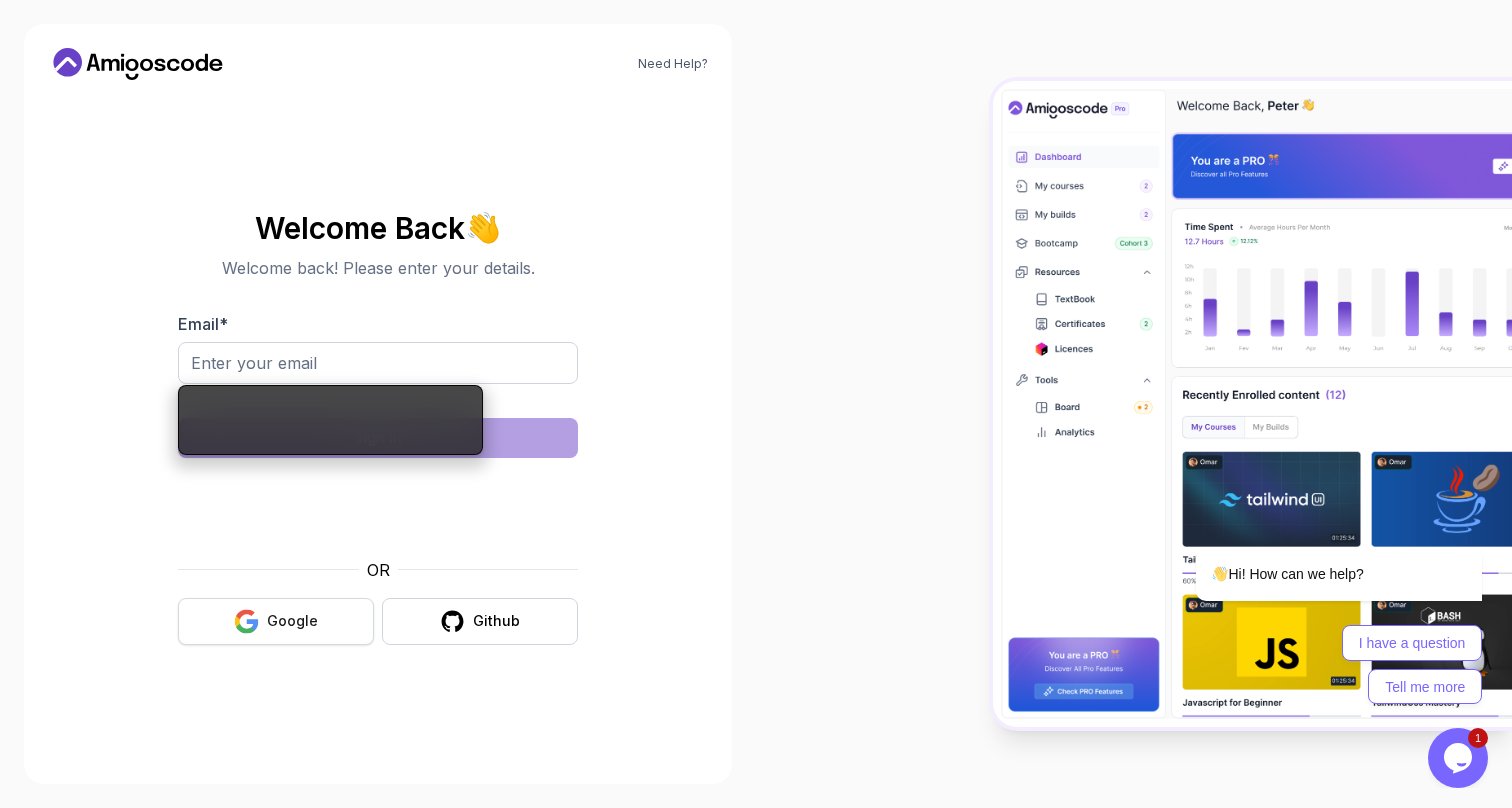 click on "Google" at bounding box center [292, 621] 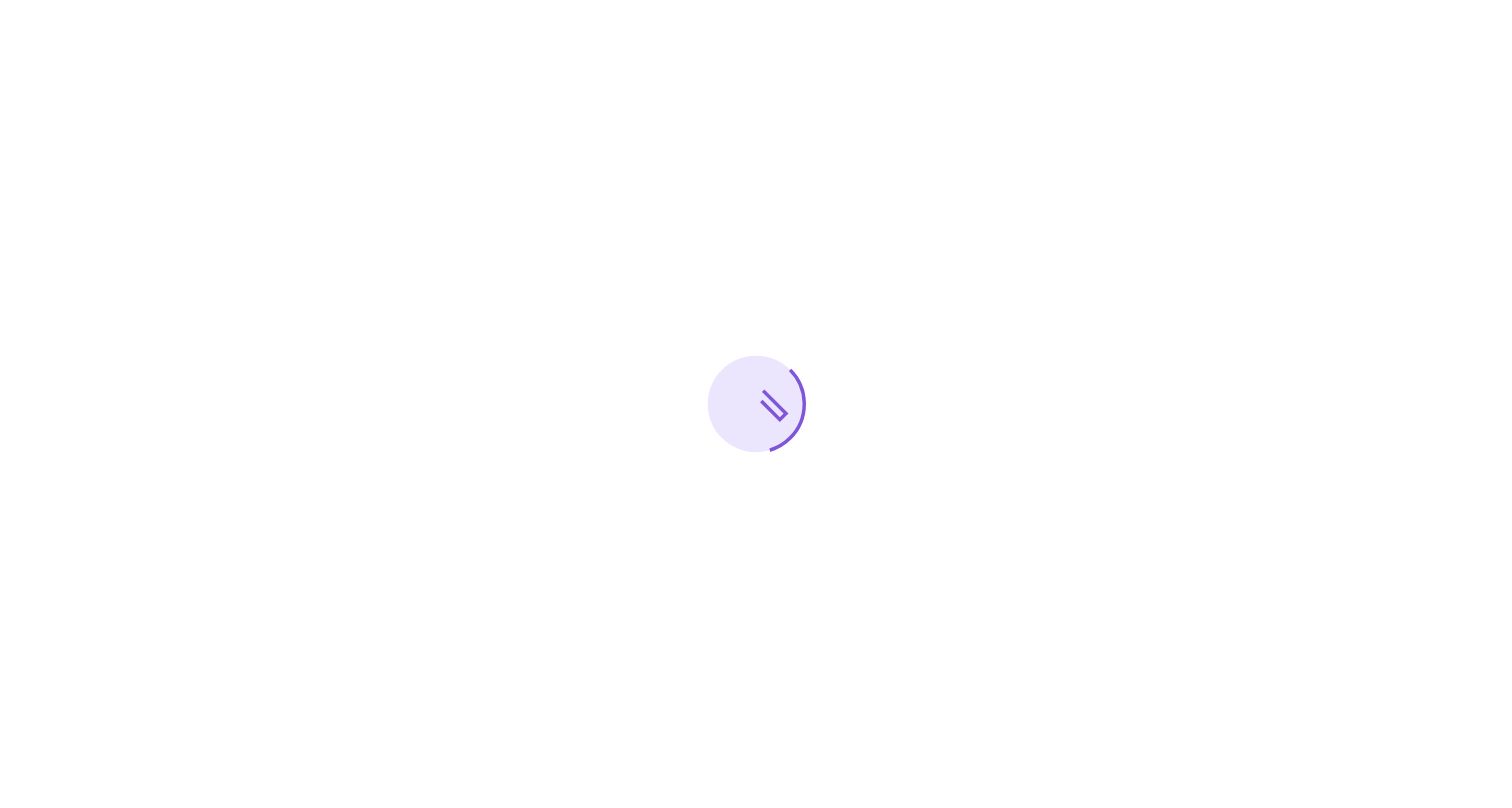 scroll, scrollTop: 0, scrollLeft: 0, axis: both 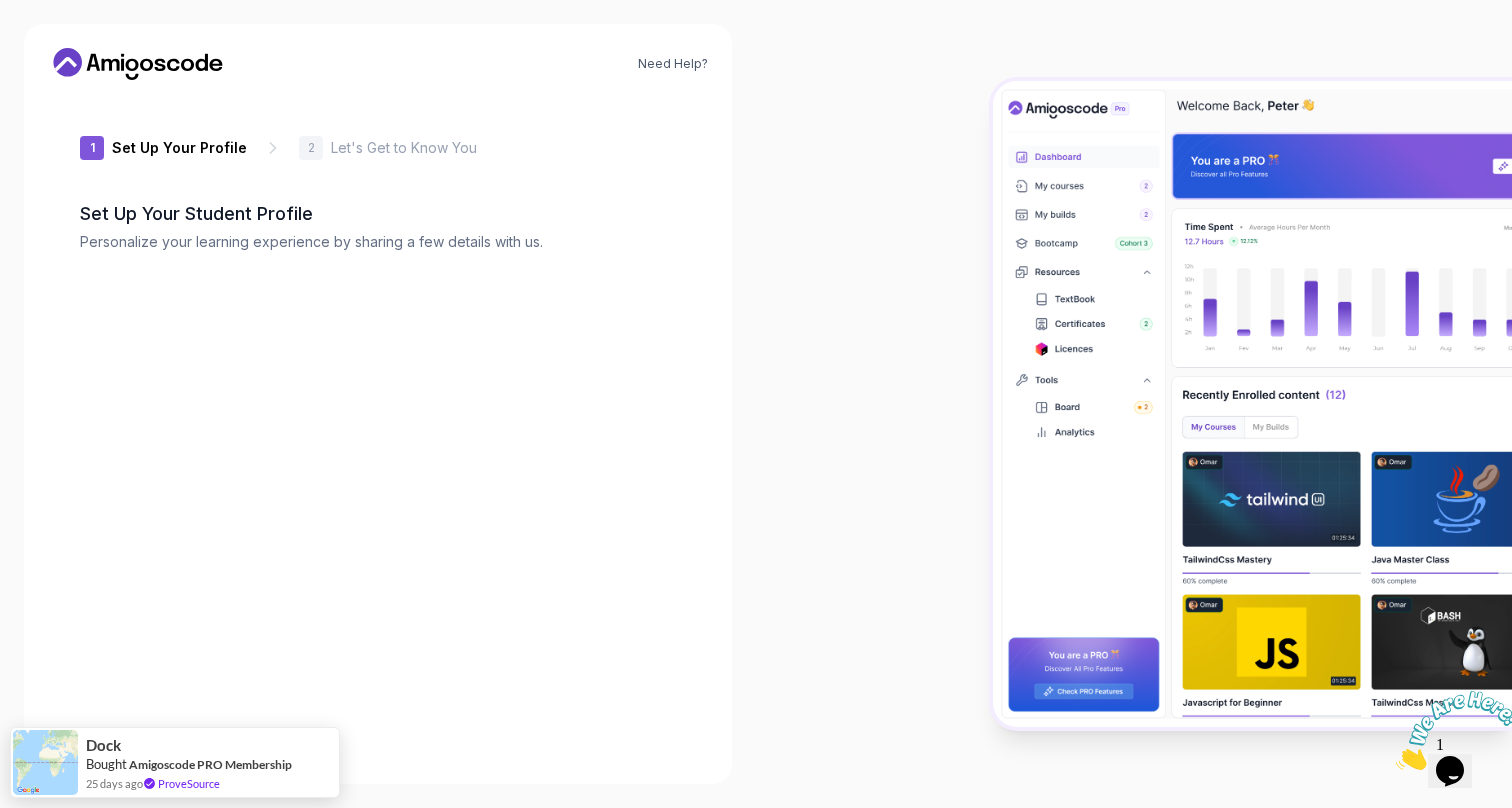 type on "boldhummingbirdfe3f8" 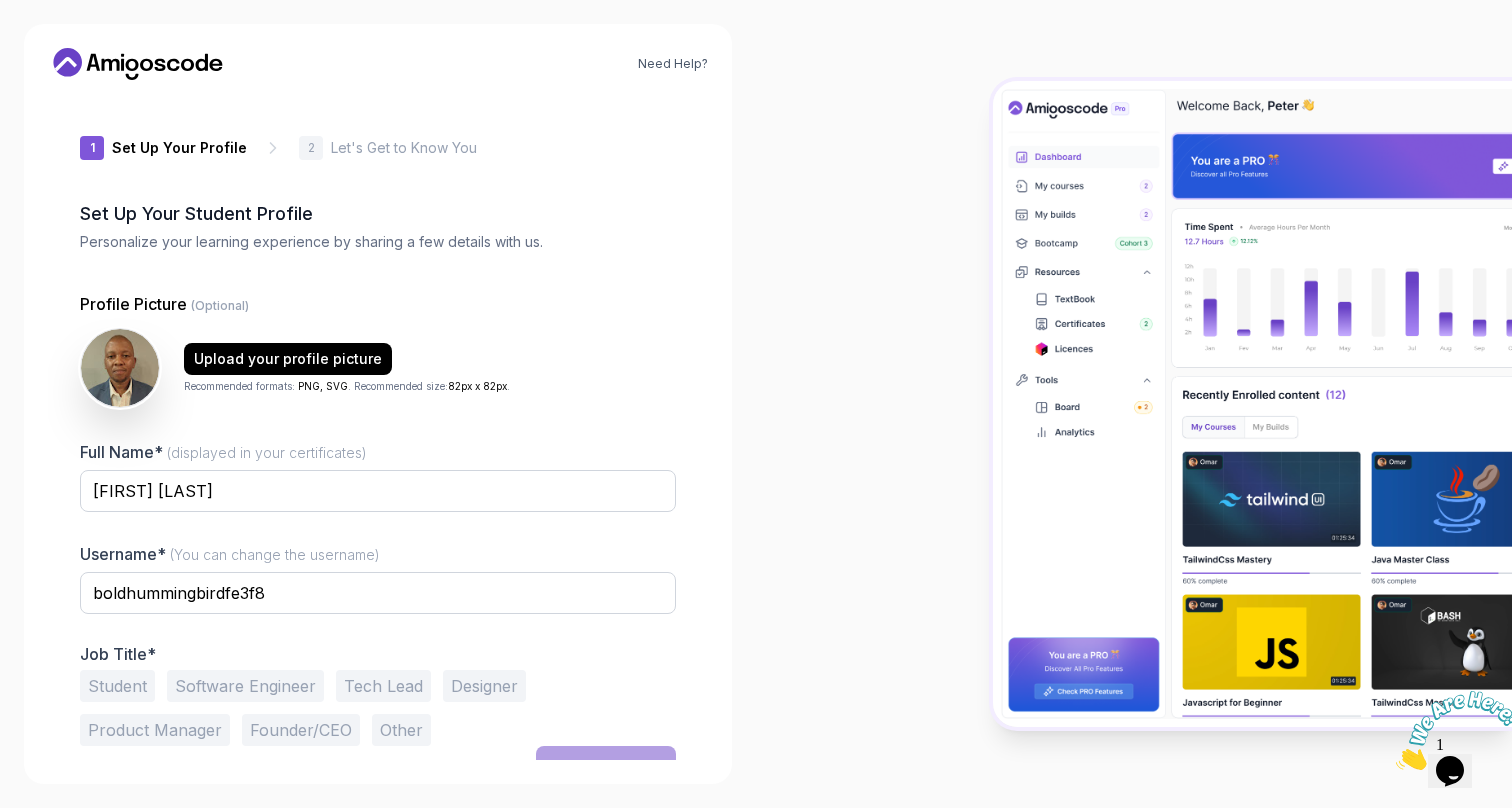 scroll, scrollTop: 26, scrollLeft: 0, axis: vertical 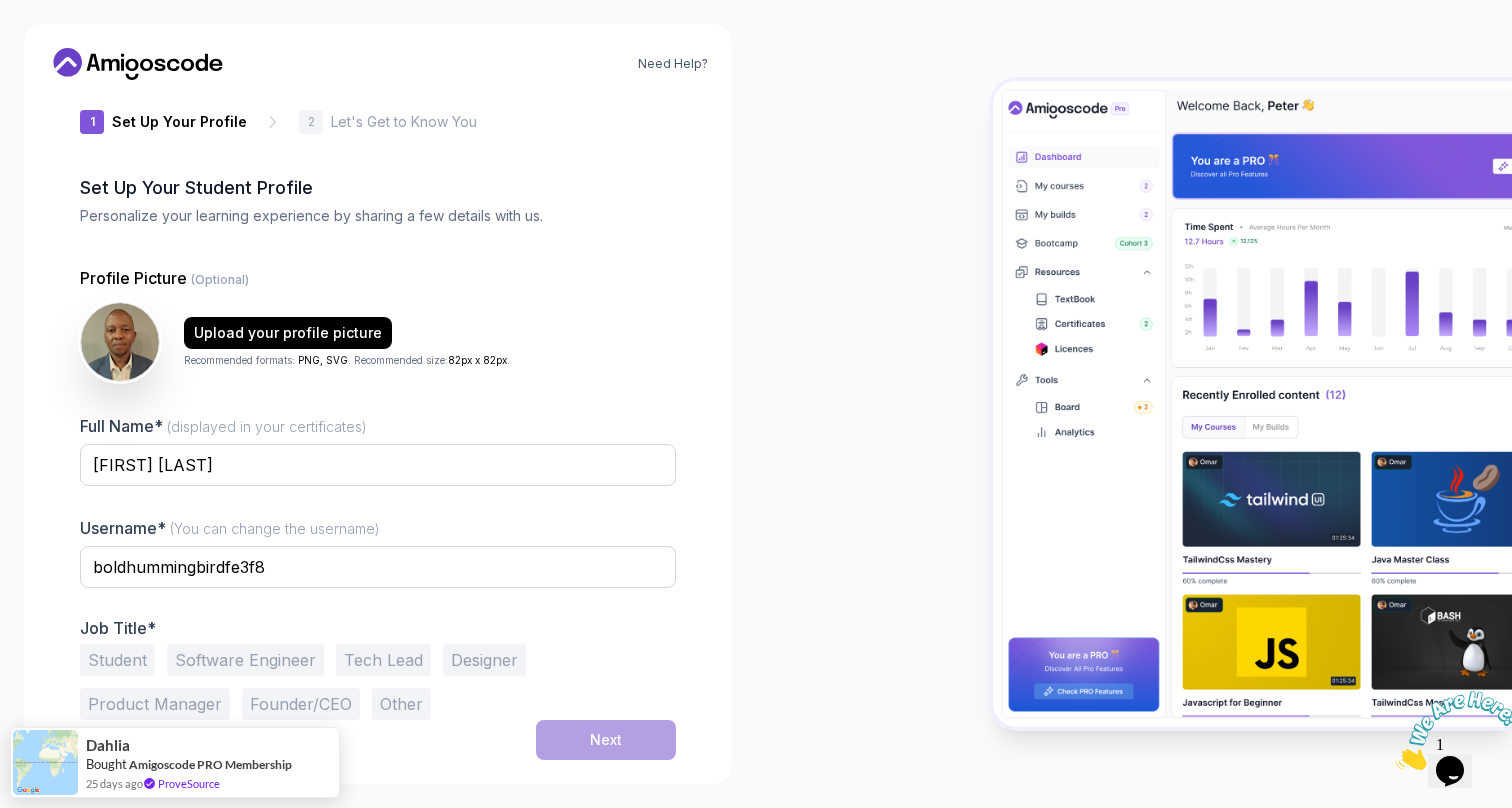 click on "Software Engineer" at bounding box center [245, 660] 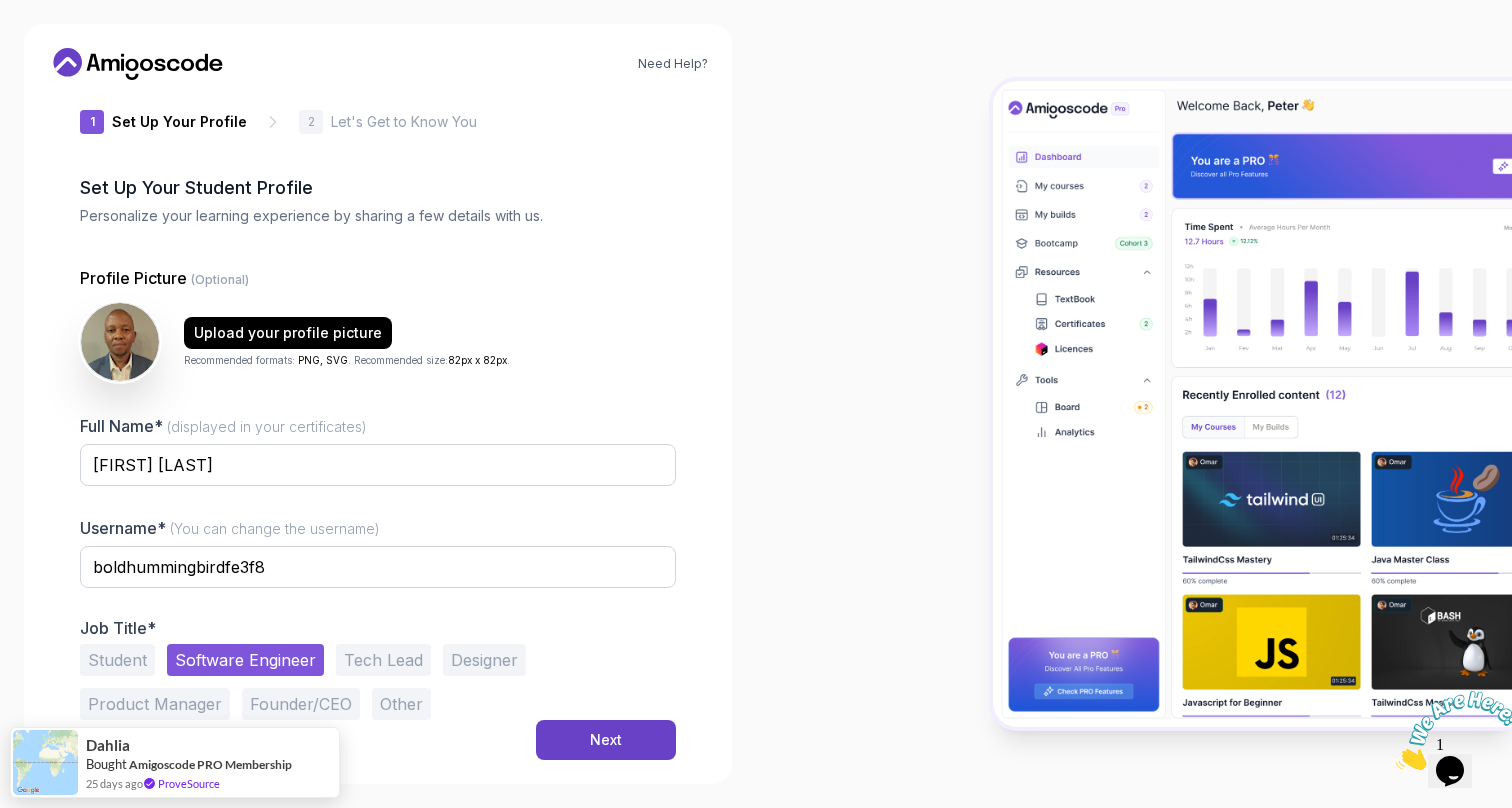 click on "Tech Lead" at bounding box center (383, 660) 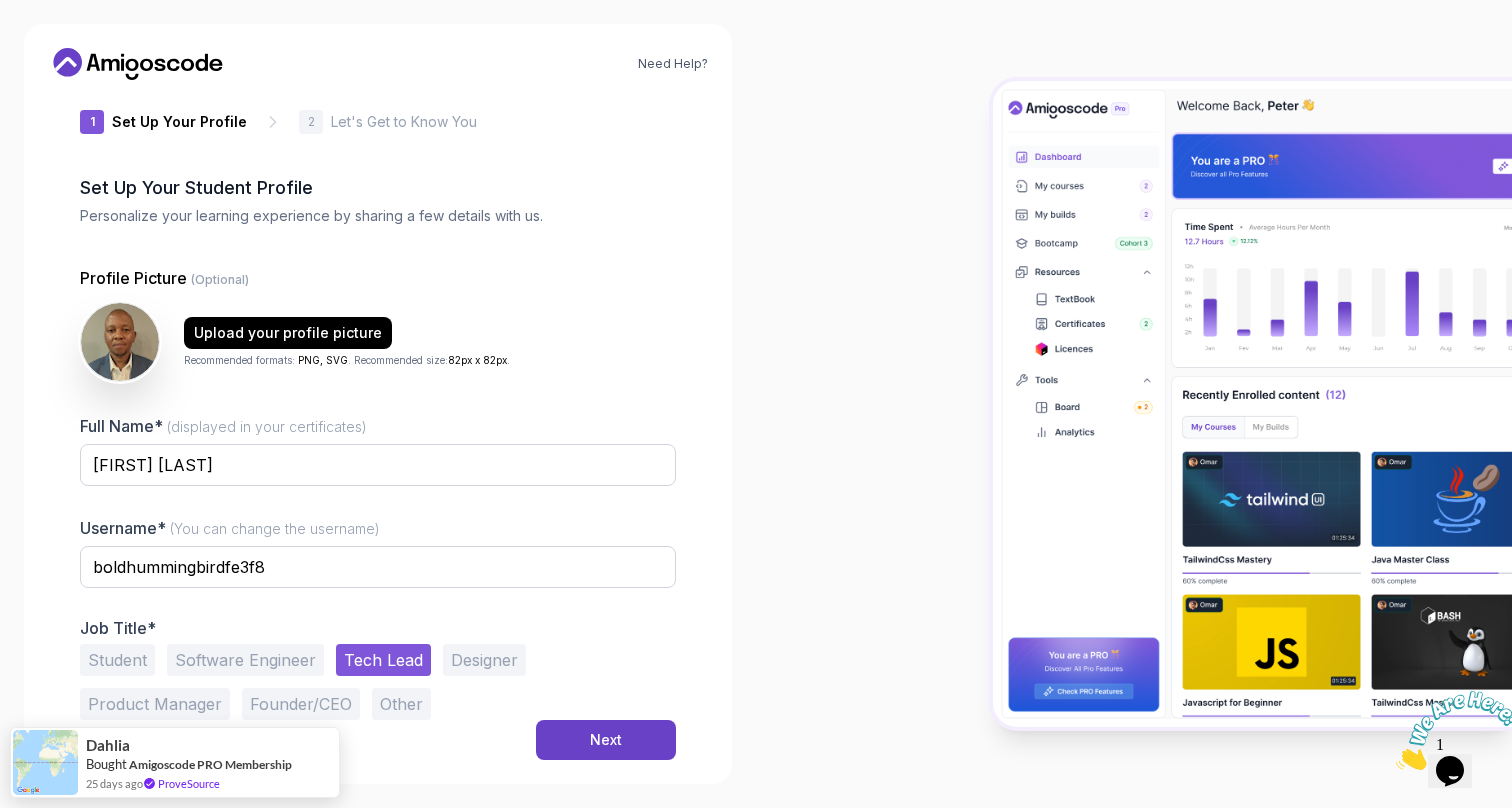 click on "Software Engineer" at bounding box center (245, 660) 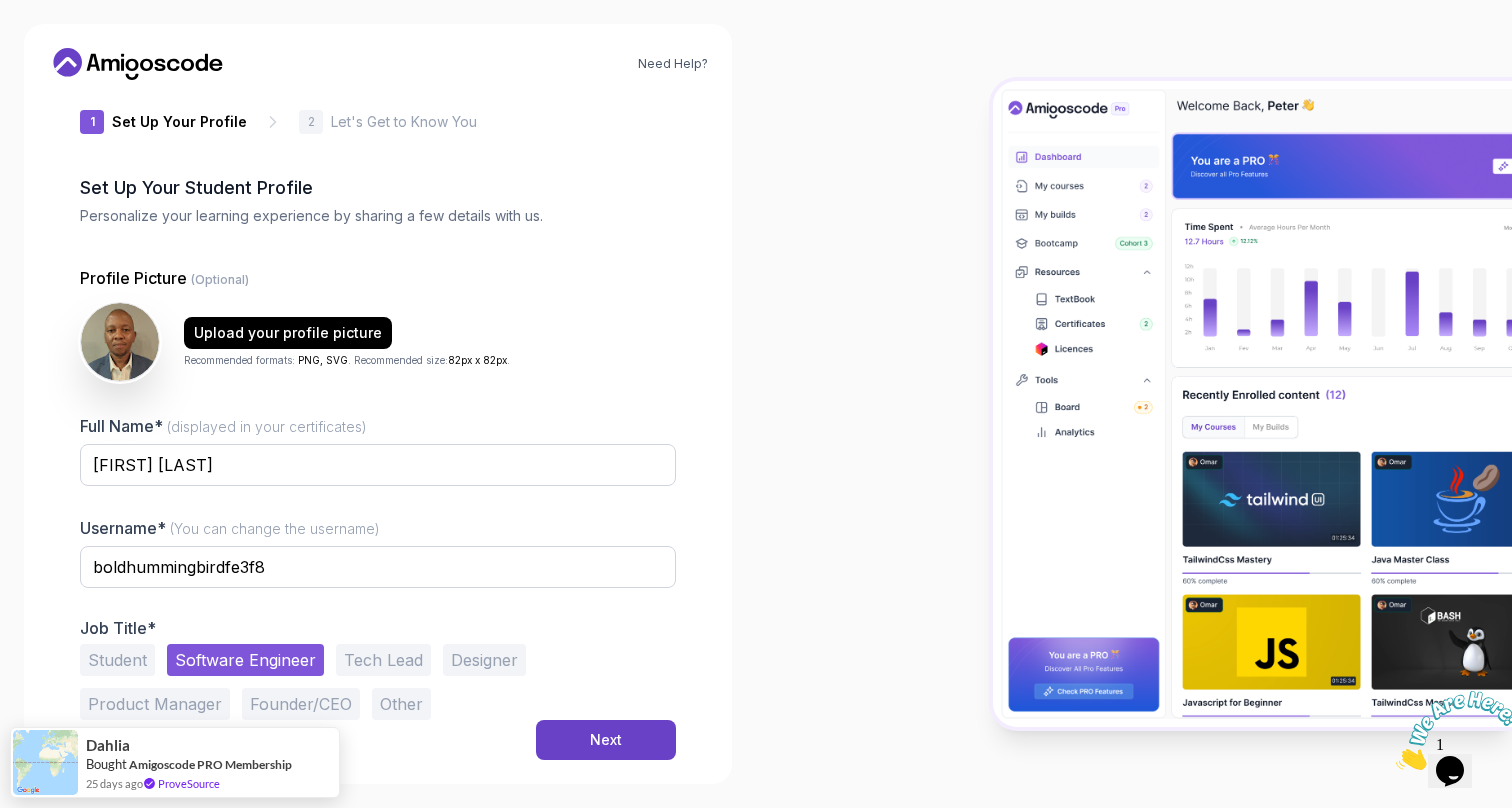 click on "Tech Lead" at bounding box center (383, 660) 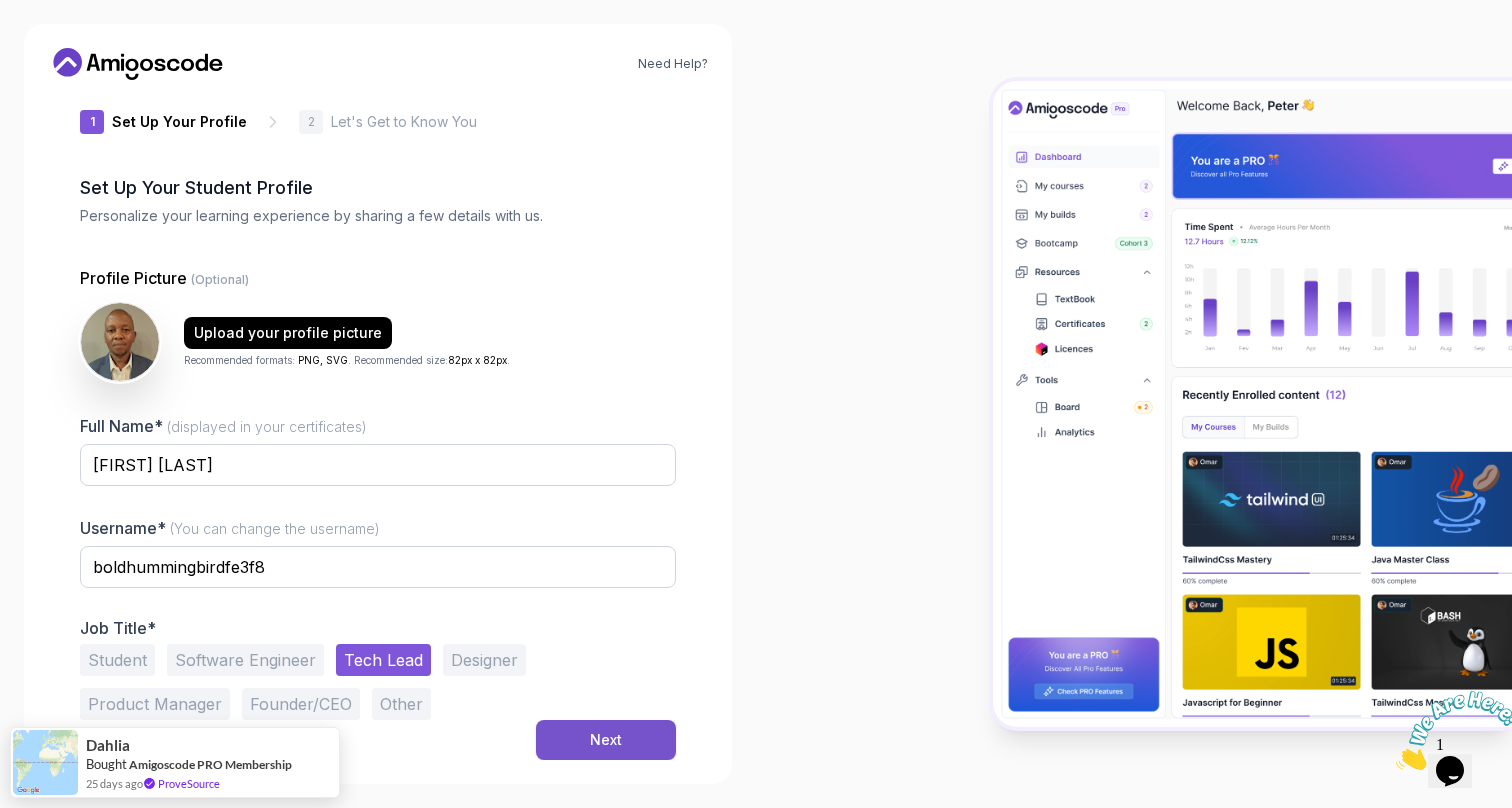 click on "Next" at bounding box center [606, 740] 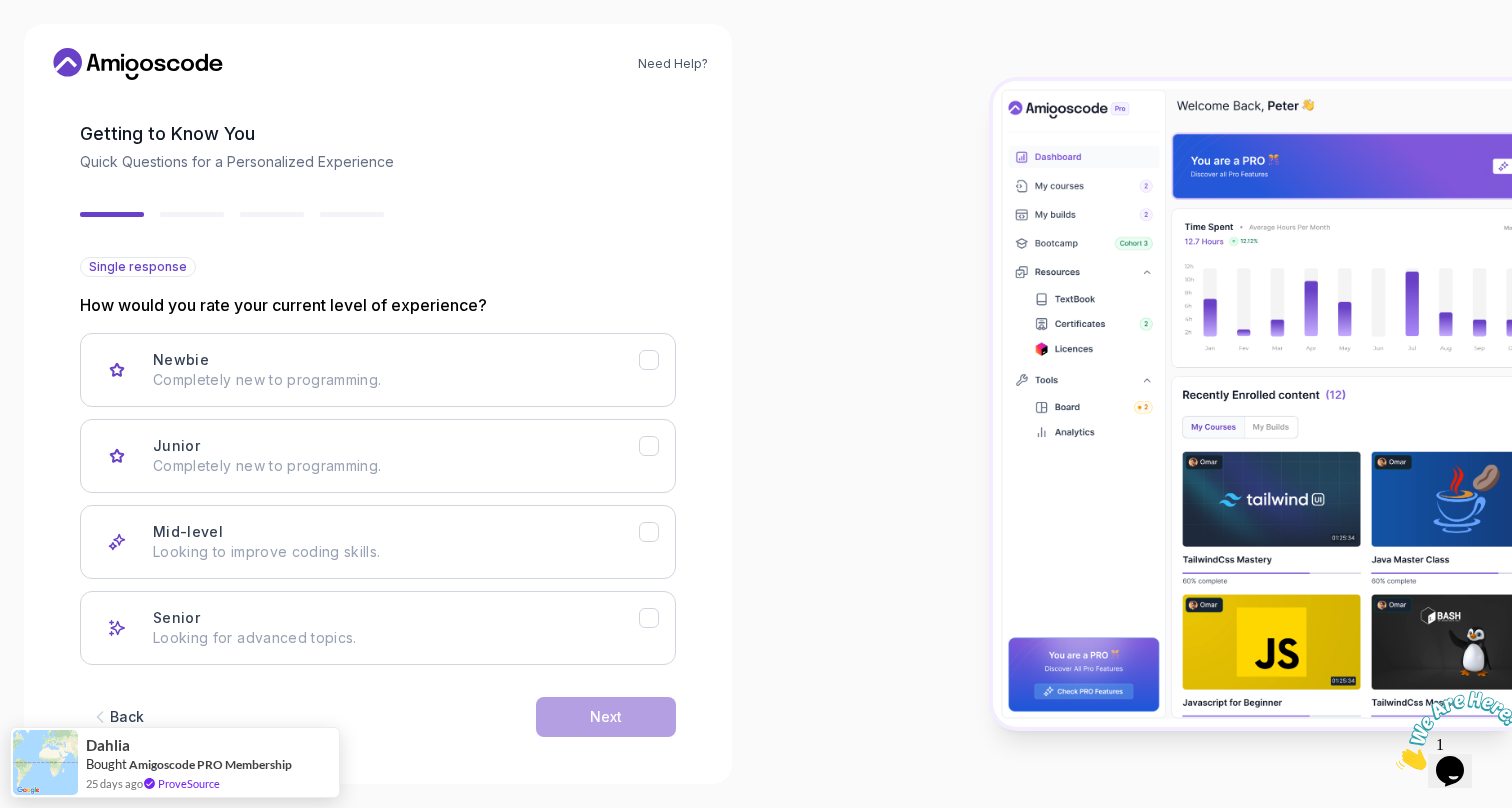 scroll, scrollTop: 89, scrollLeft: 0, axis: vertical 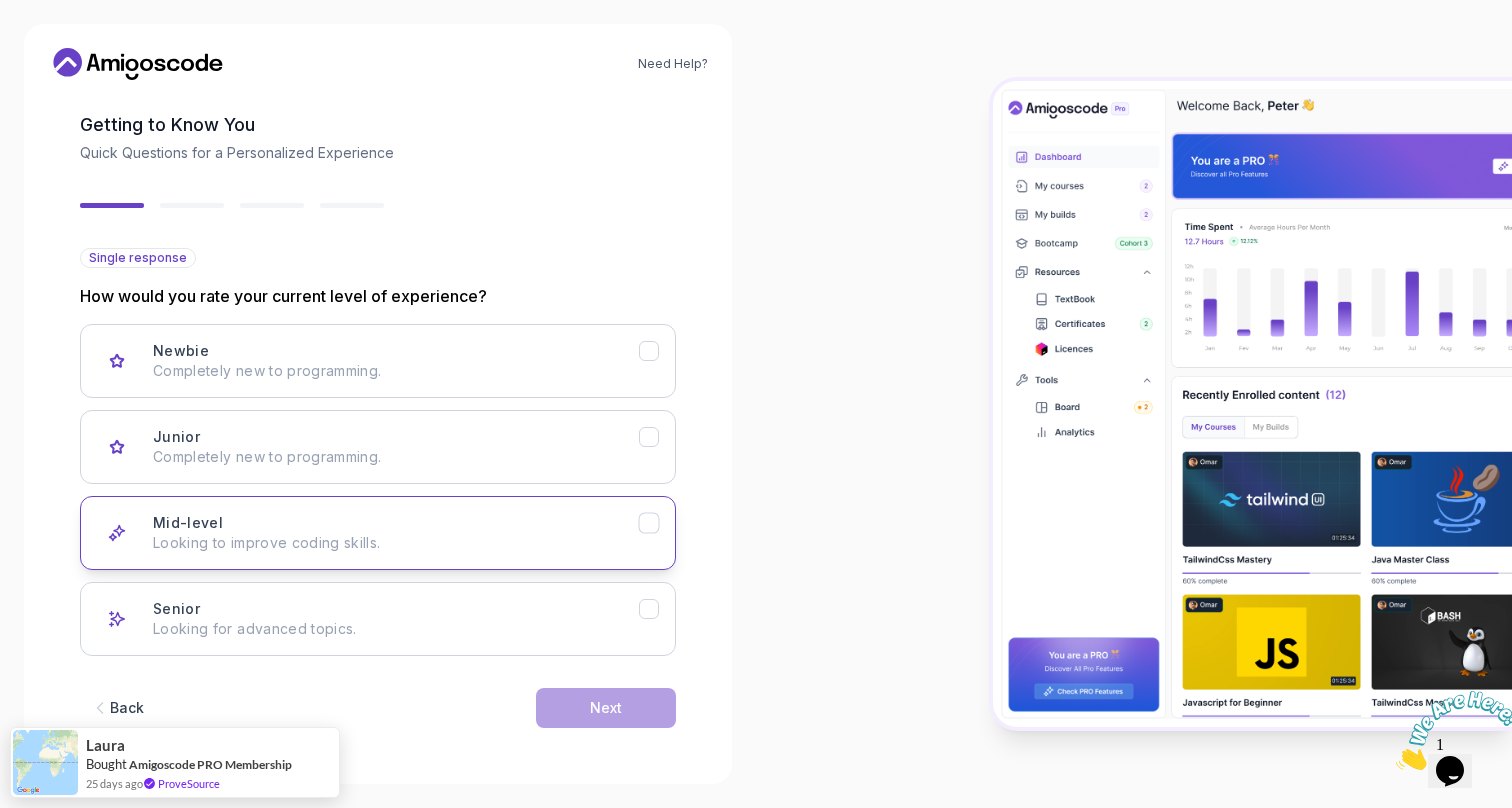 click on "Mid-level Looking to improve coding skills." at bounding box center [396, 533] 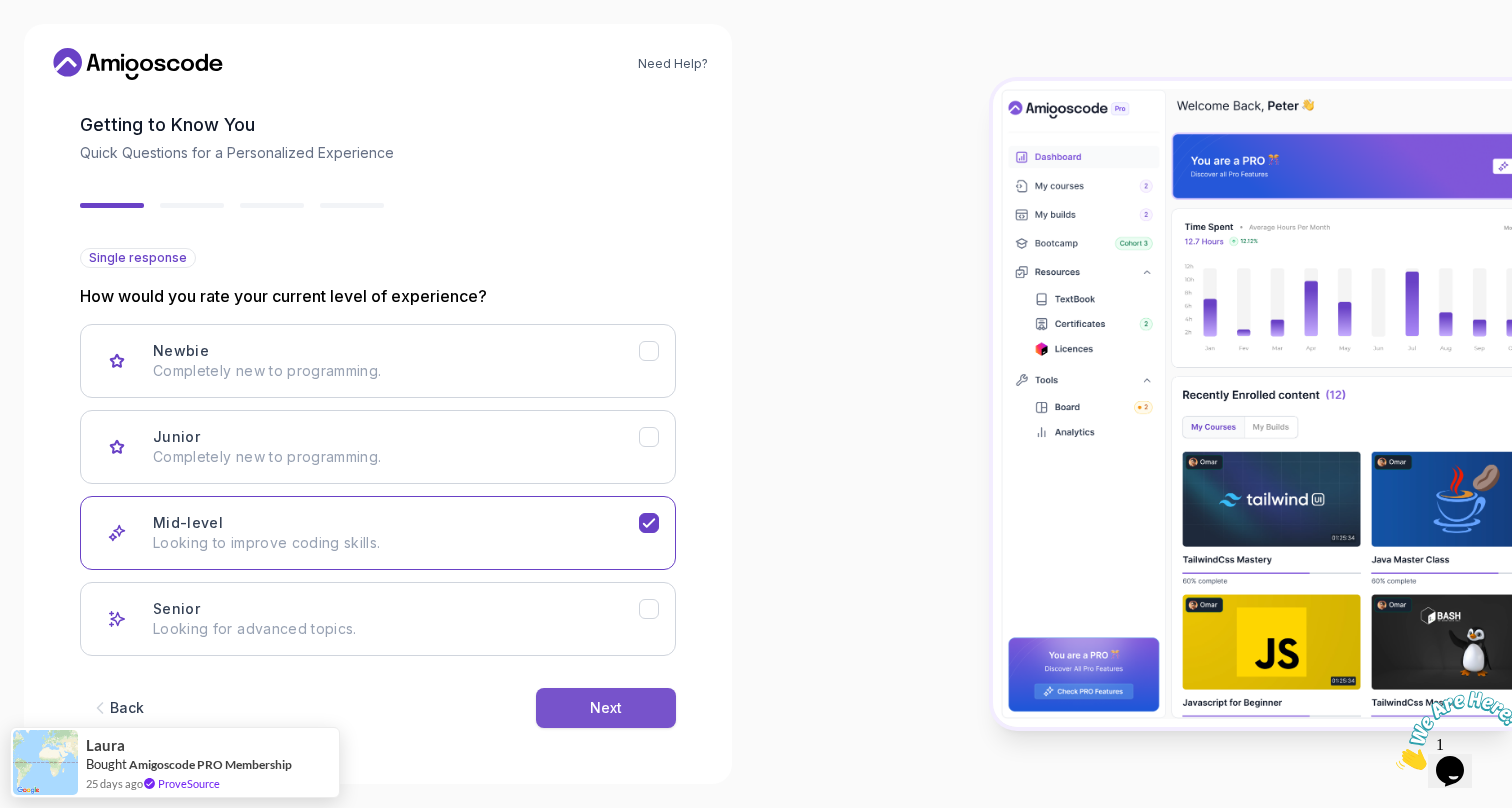 click on "Next" at bounding box center (606, 708) 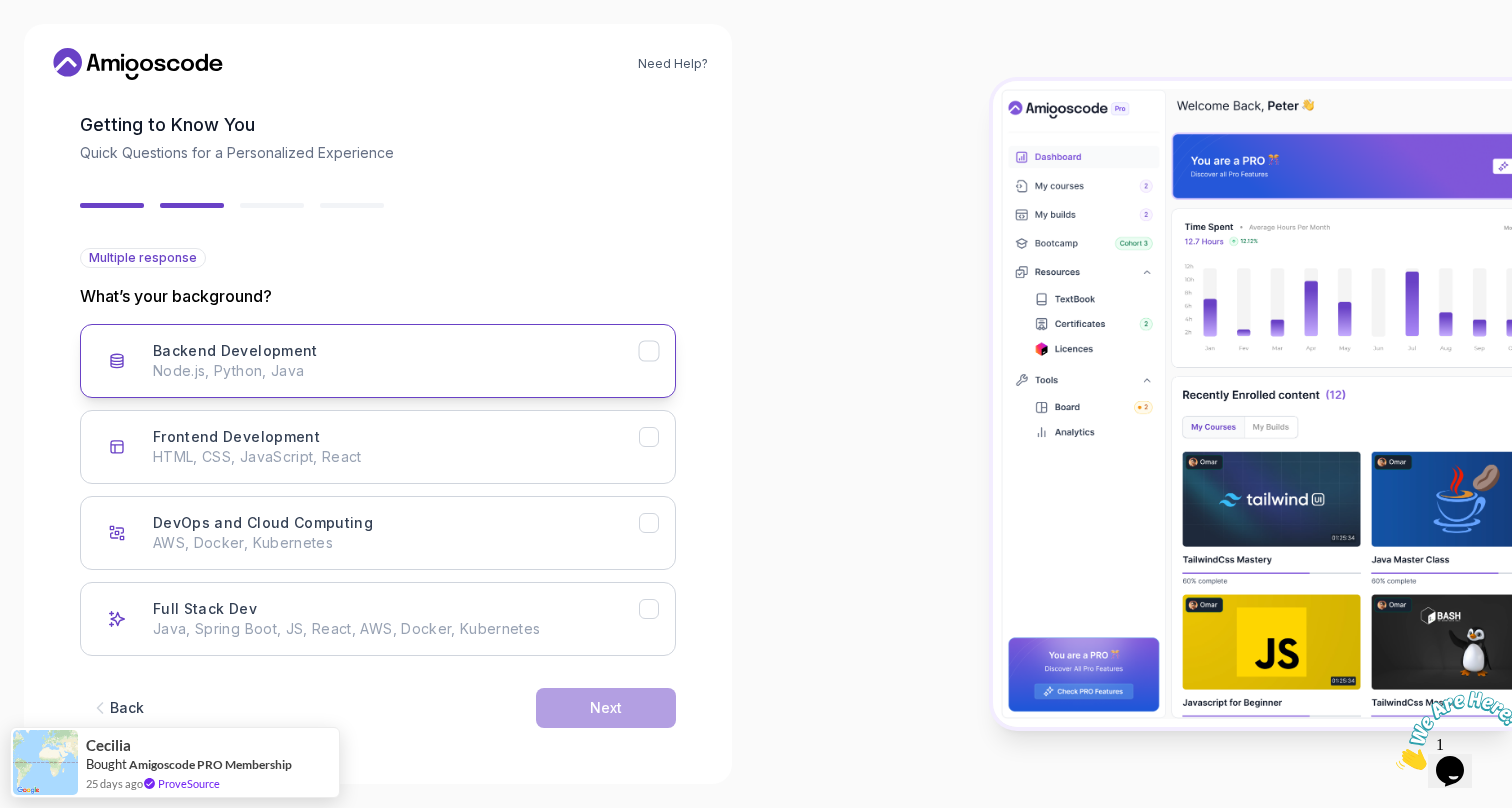 click on "Node.js, Python, Java" at bounding box center (396, 371) 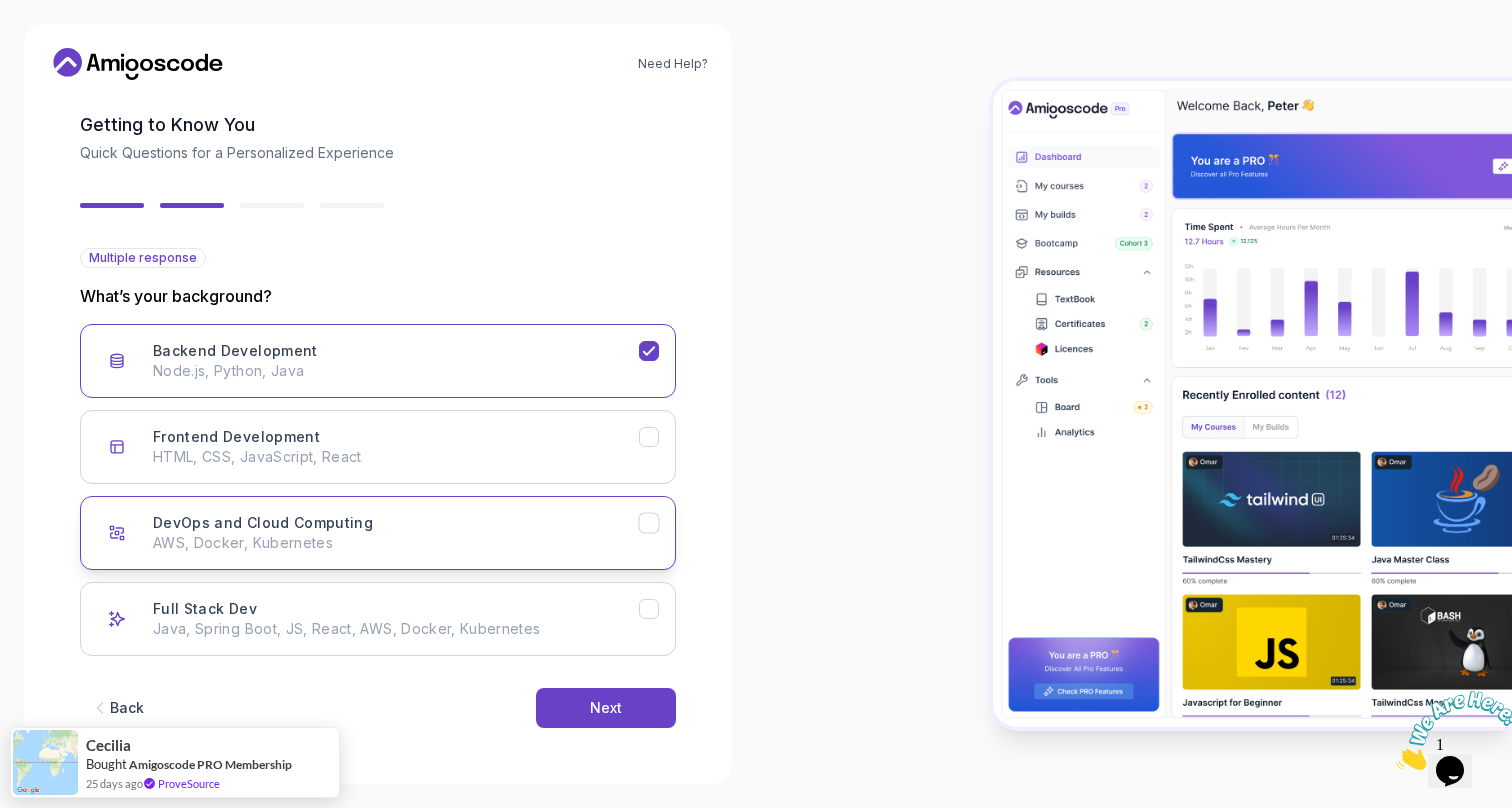 click on "DevOps and Cloud Computing AWS, Docker, Kubernetes" at bounding box center [396, 533] 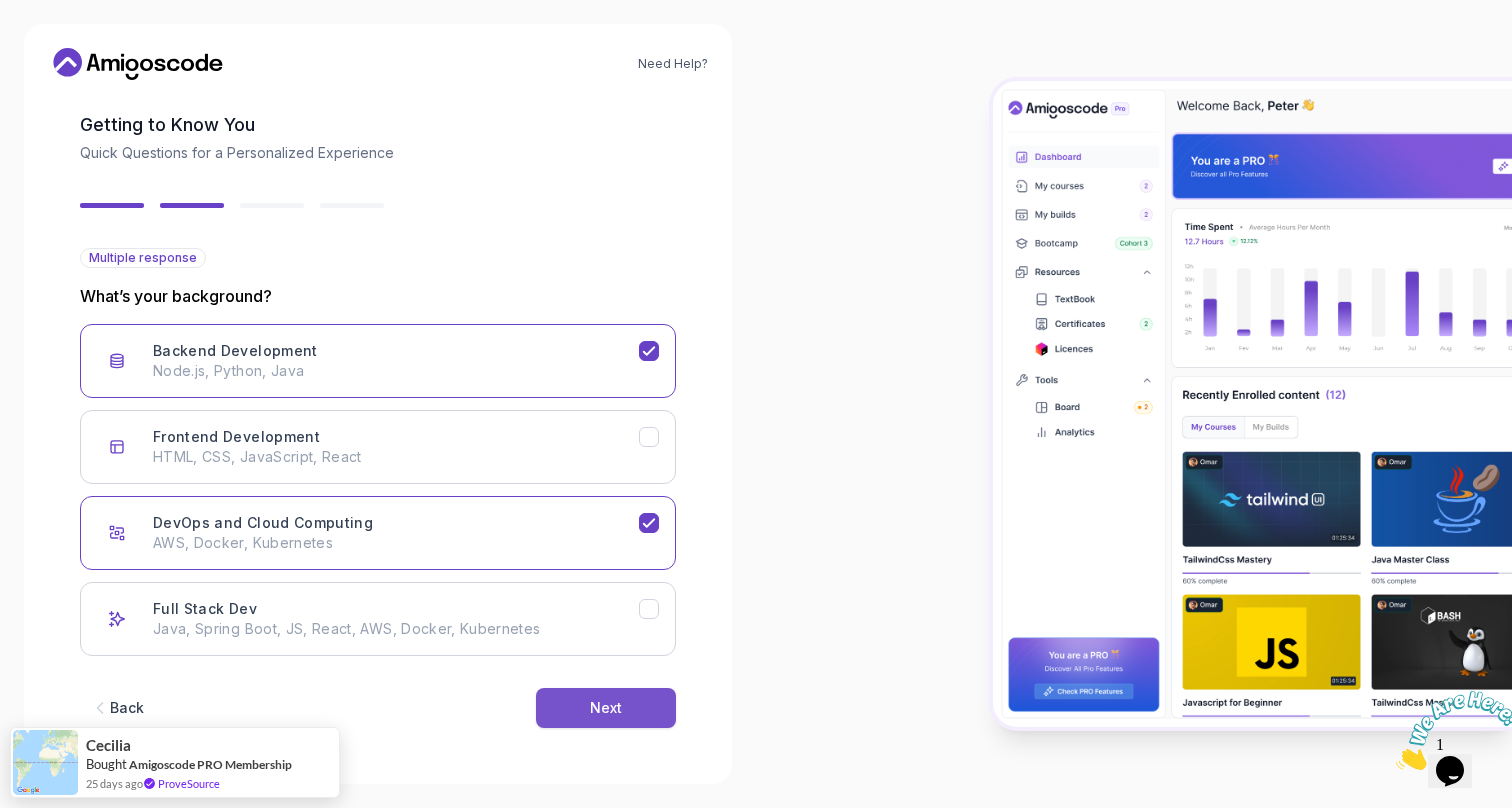 click on "Next" at bounding box center (606, 708) 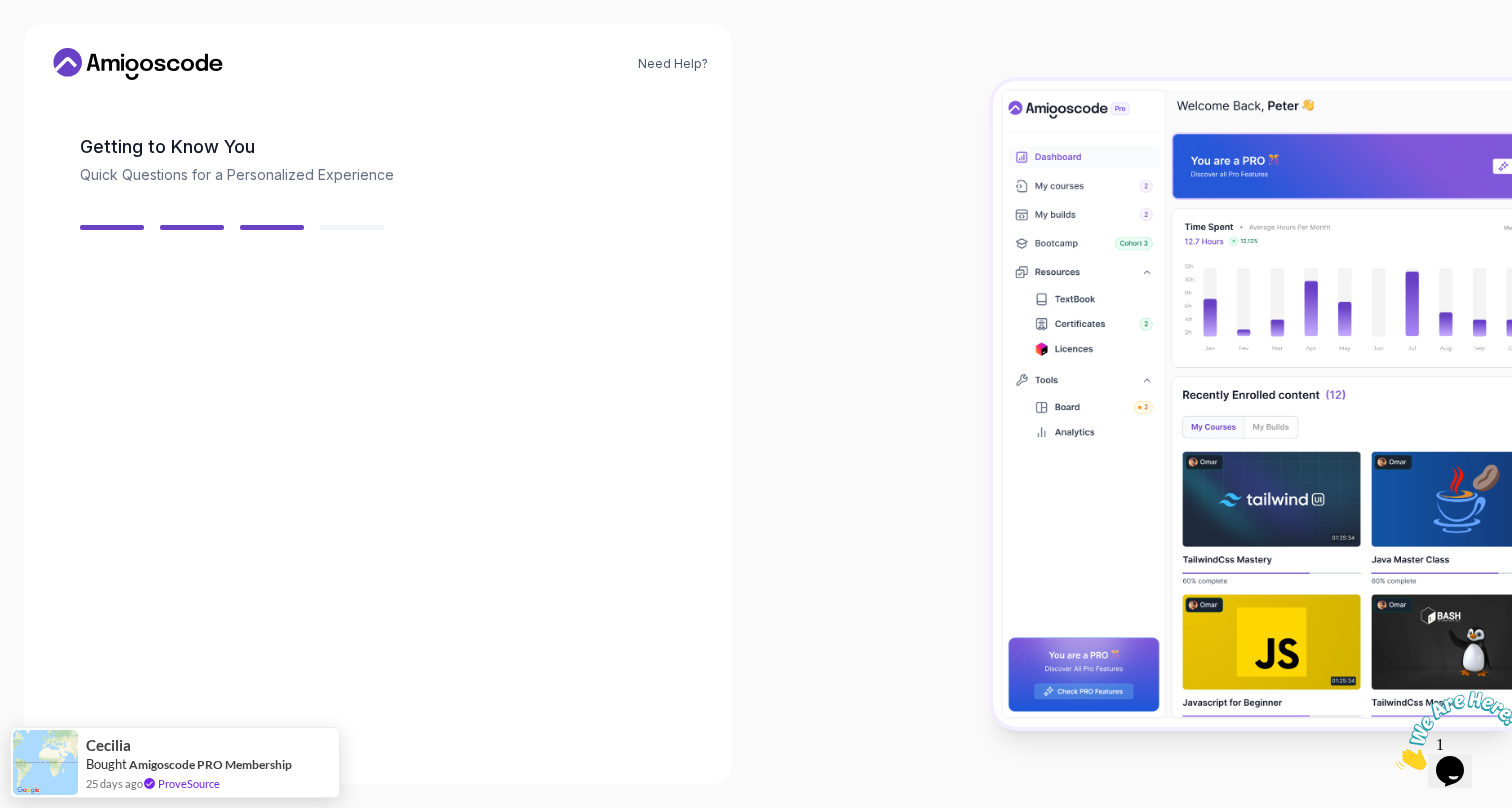 scroll, scrollTop: 65, scrollLeft: 0, axis: vertical 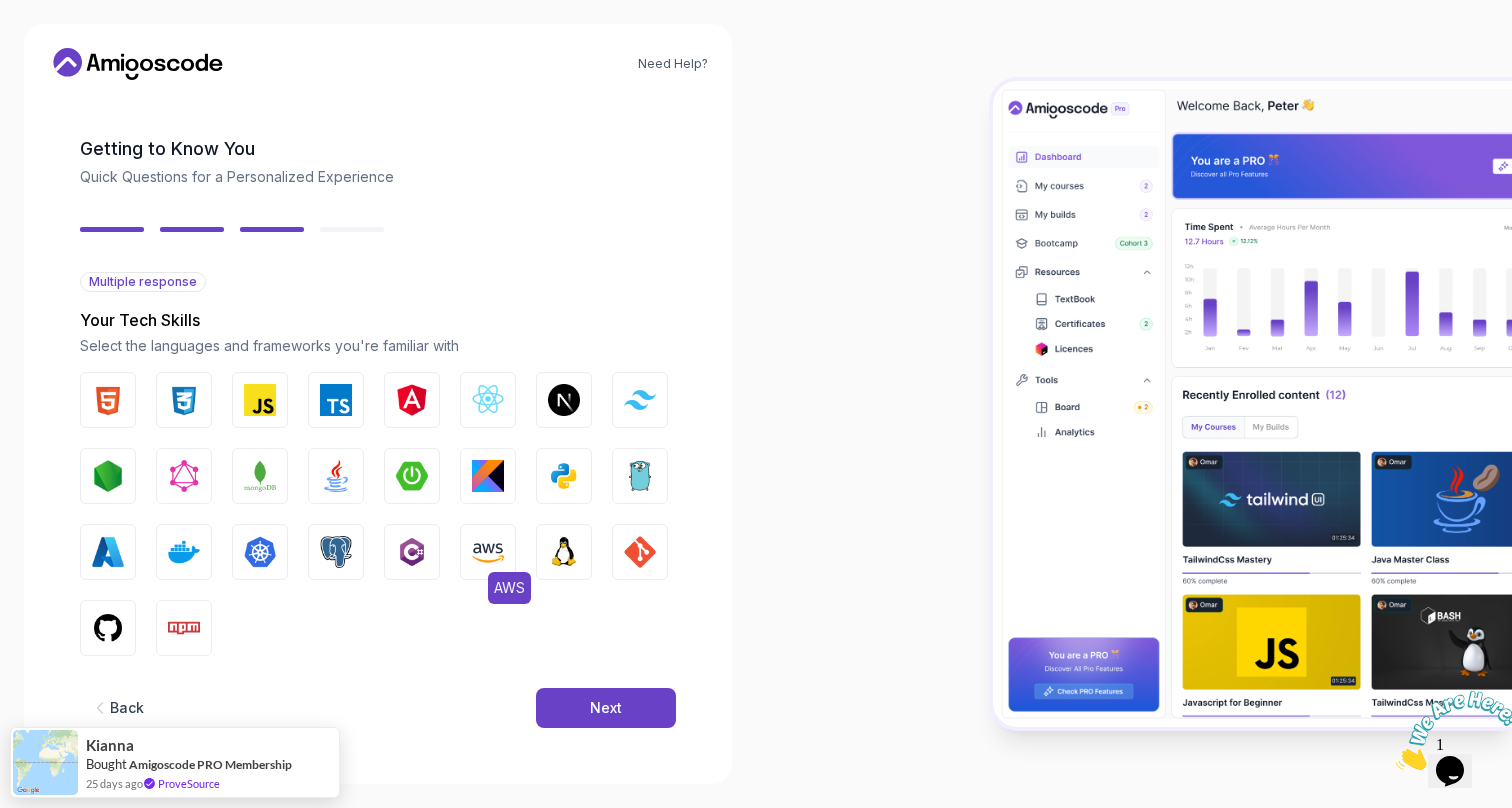 click at bounding box center (488, 552) 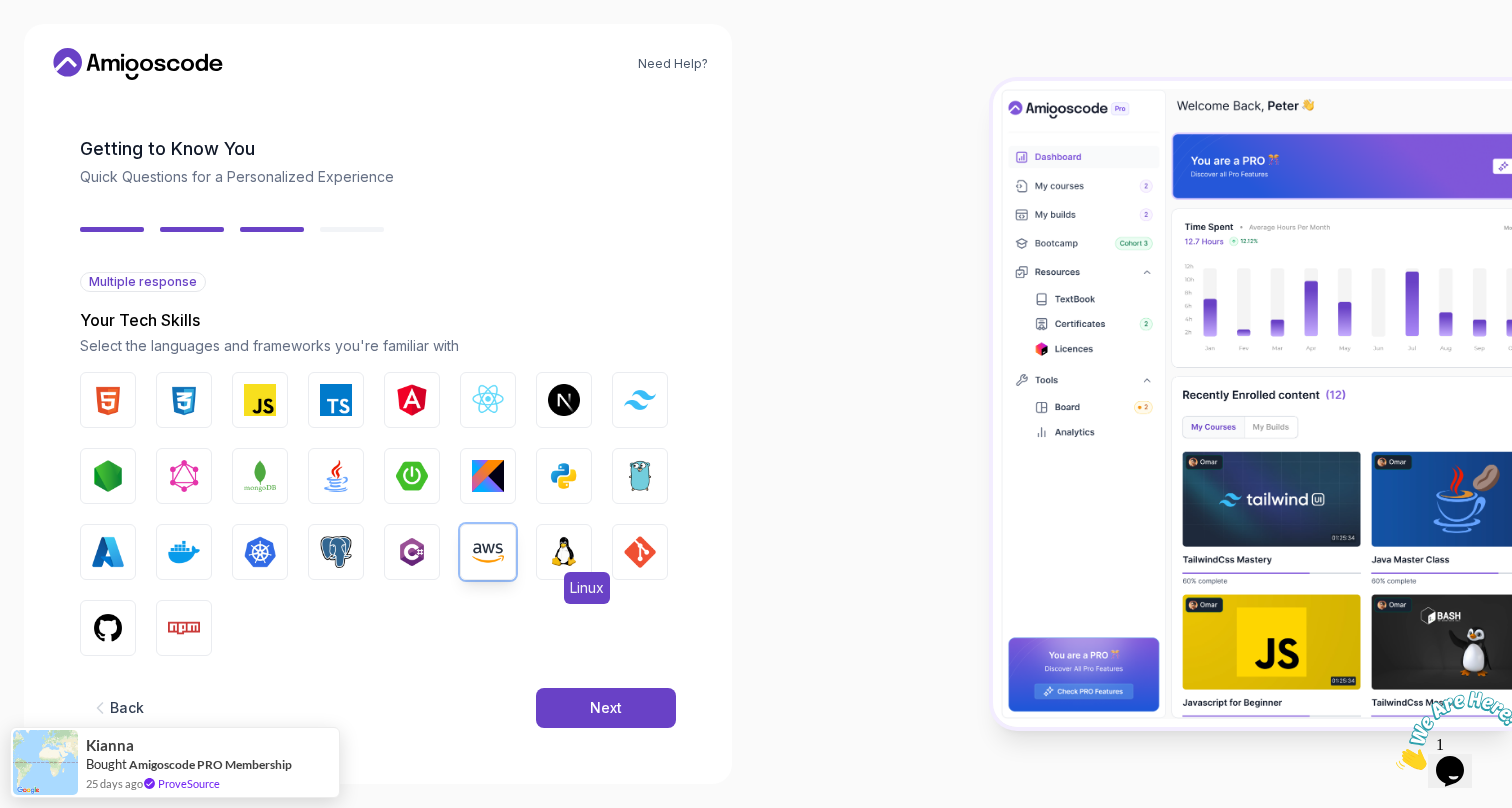 click at bounding box center [564, 552] 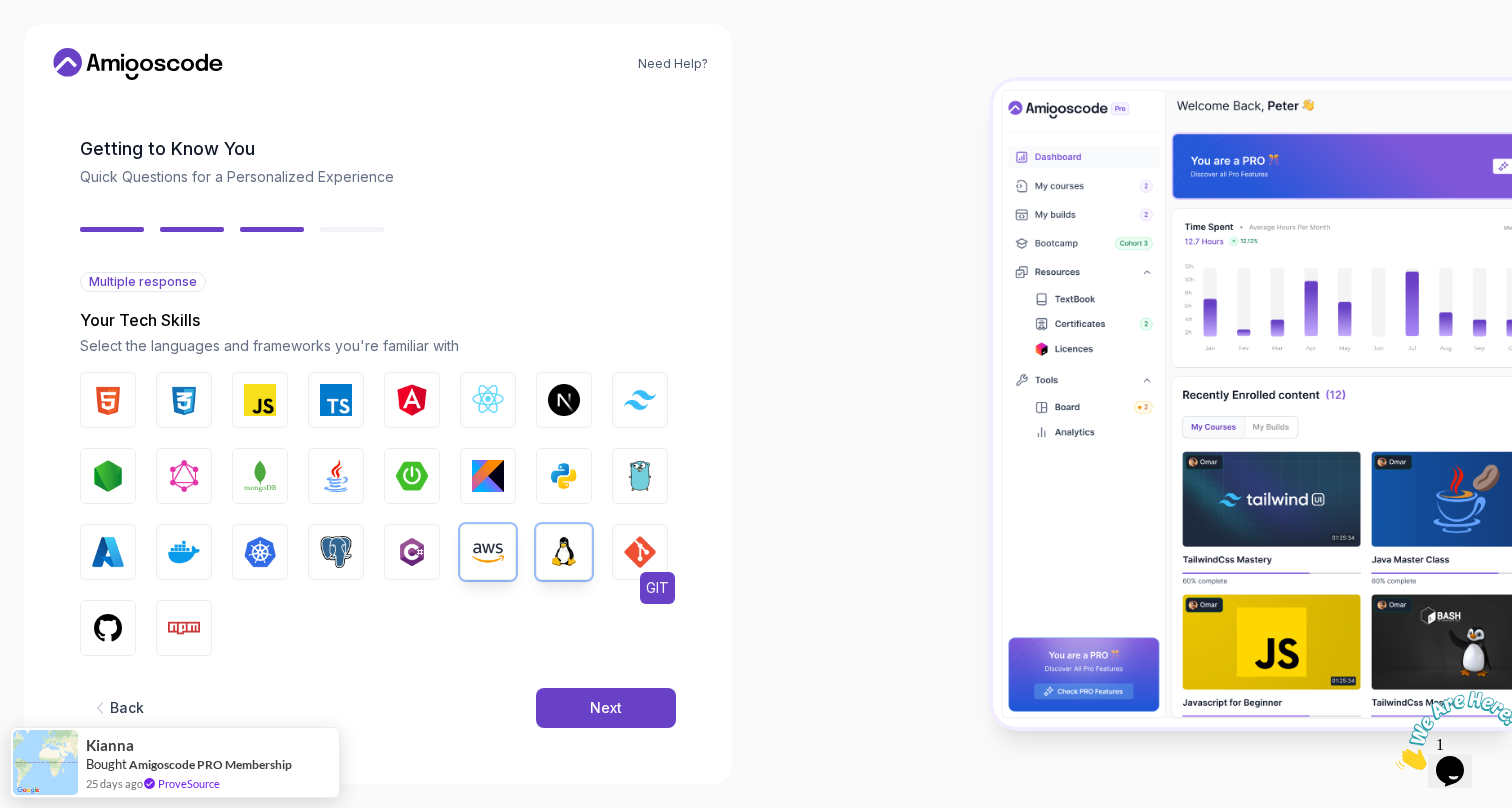 click at bounding box center [640, 552] 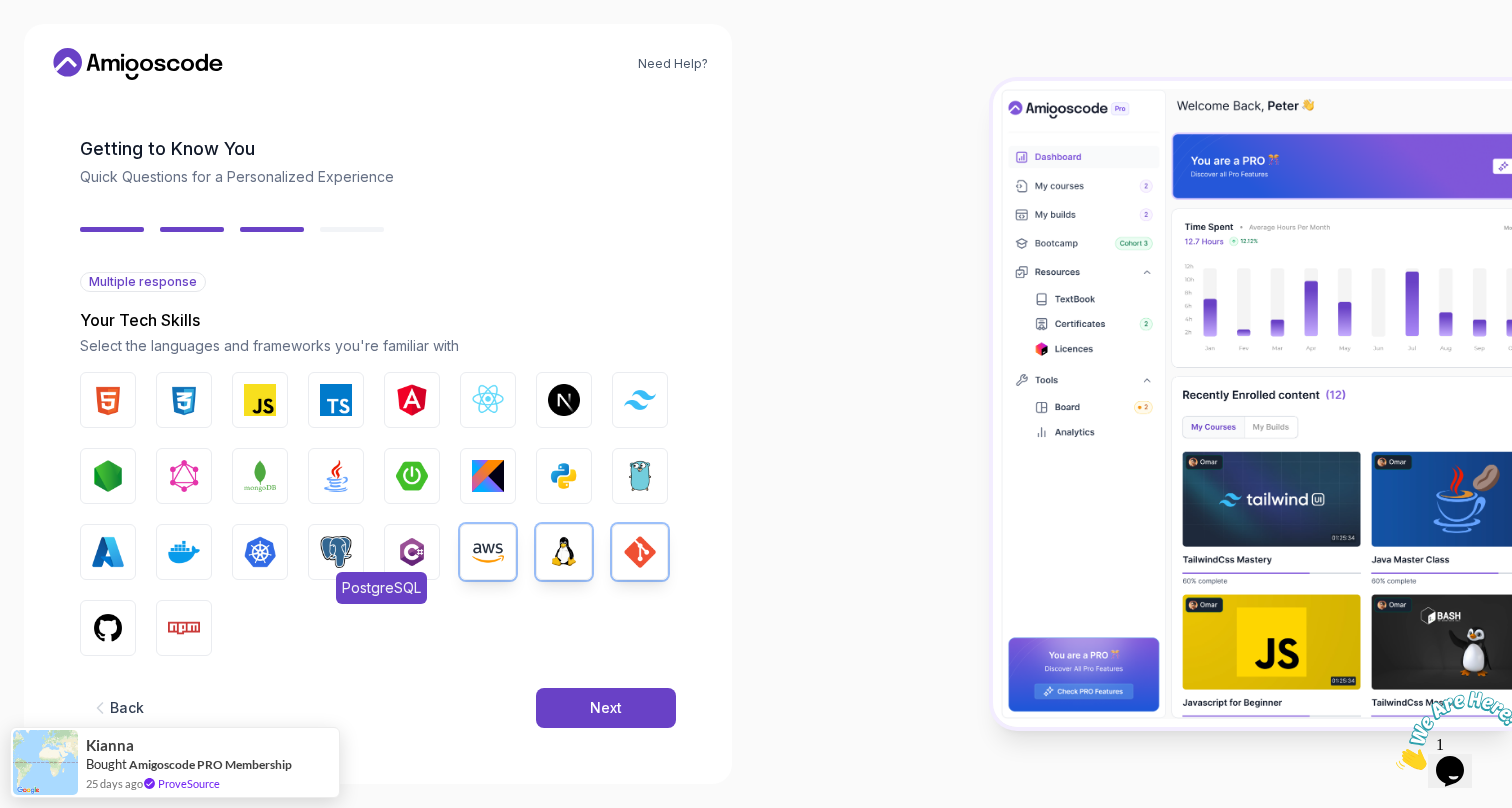 click at bounding box center (336, 552) 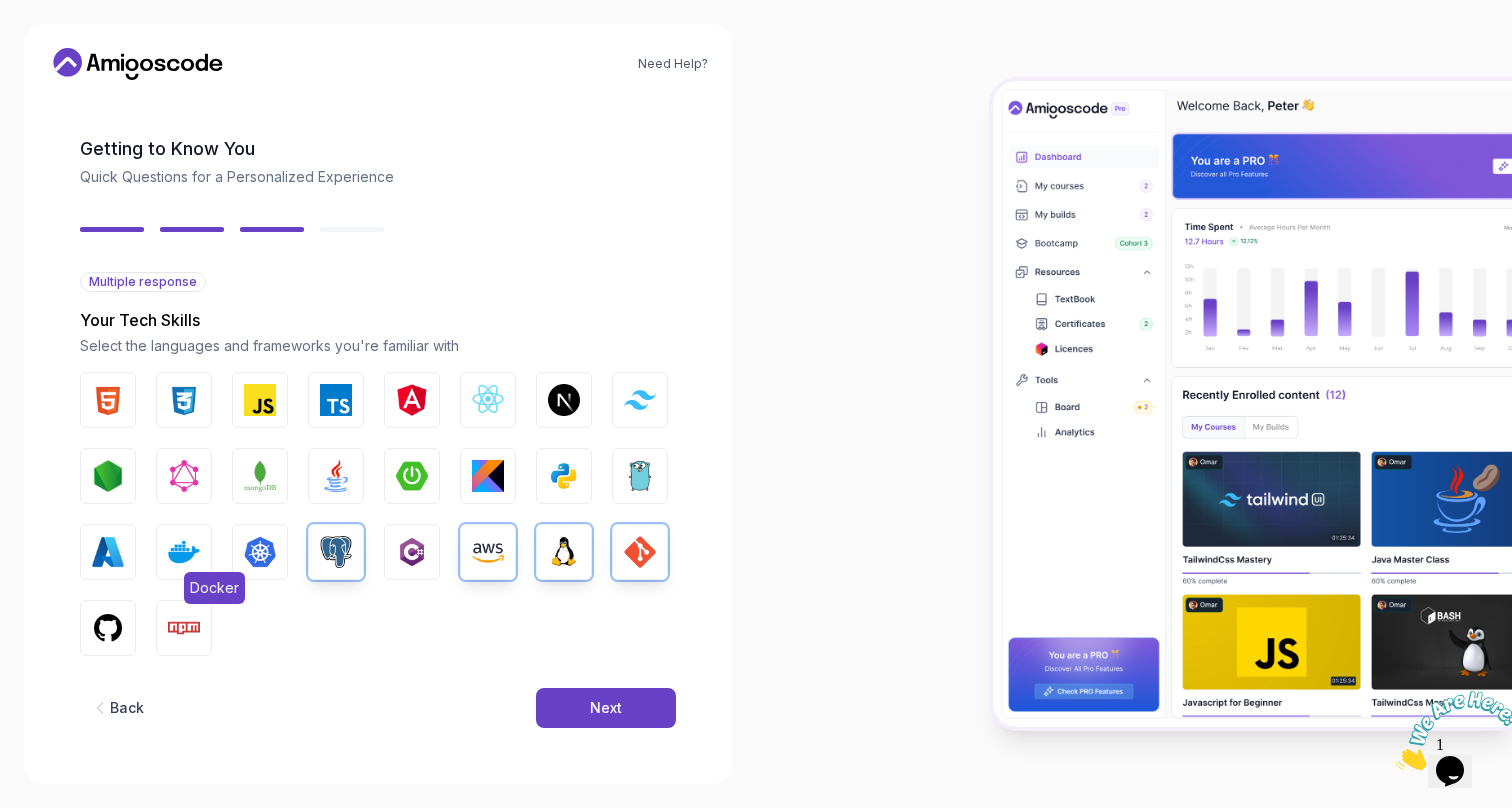 click at bounding box center [184, 552] 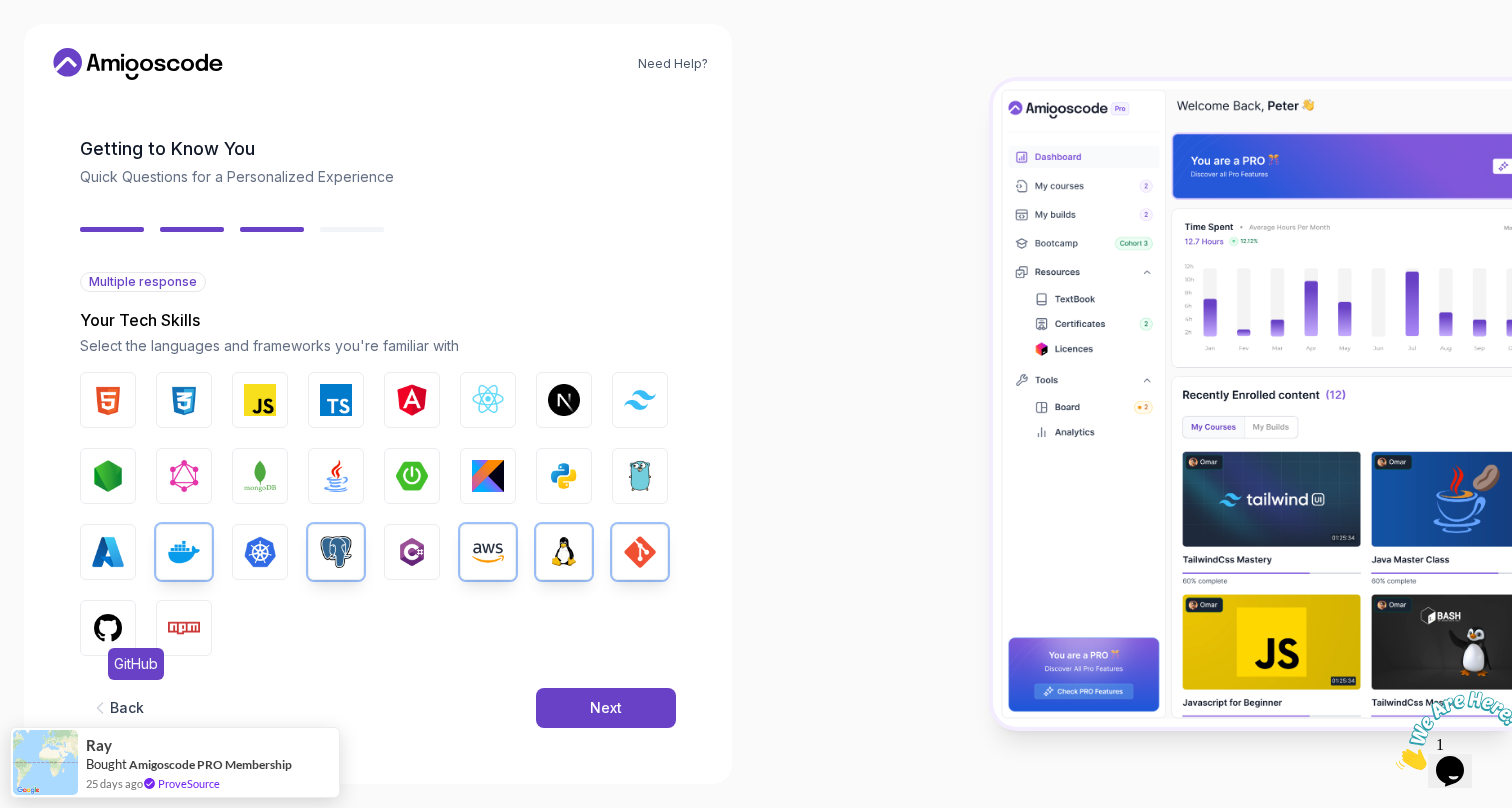 click at bounding box center [108, 628] 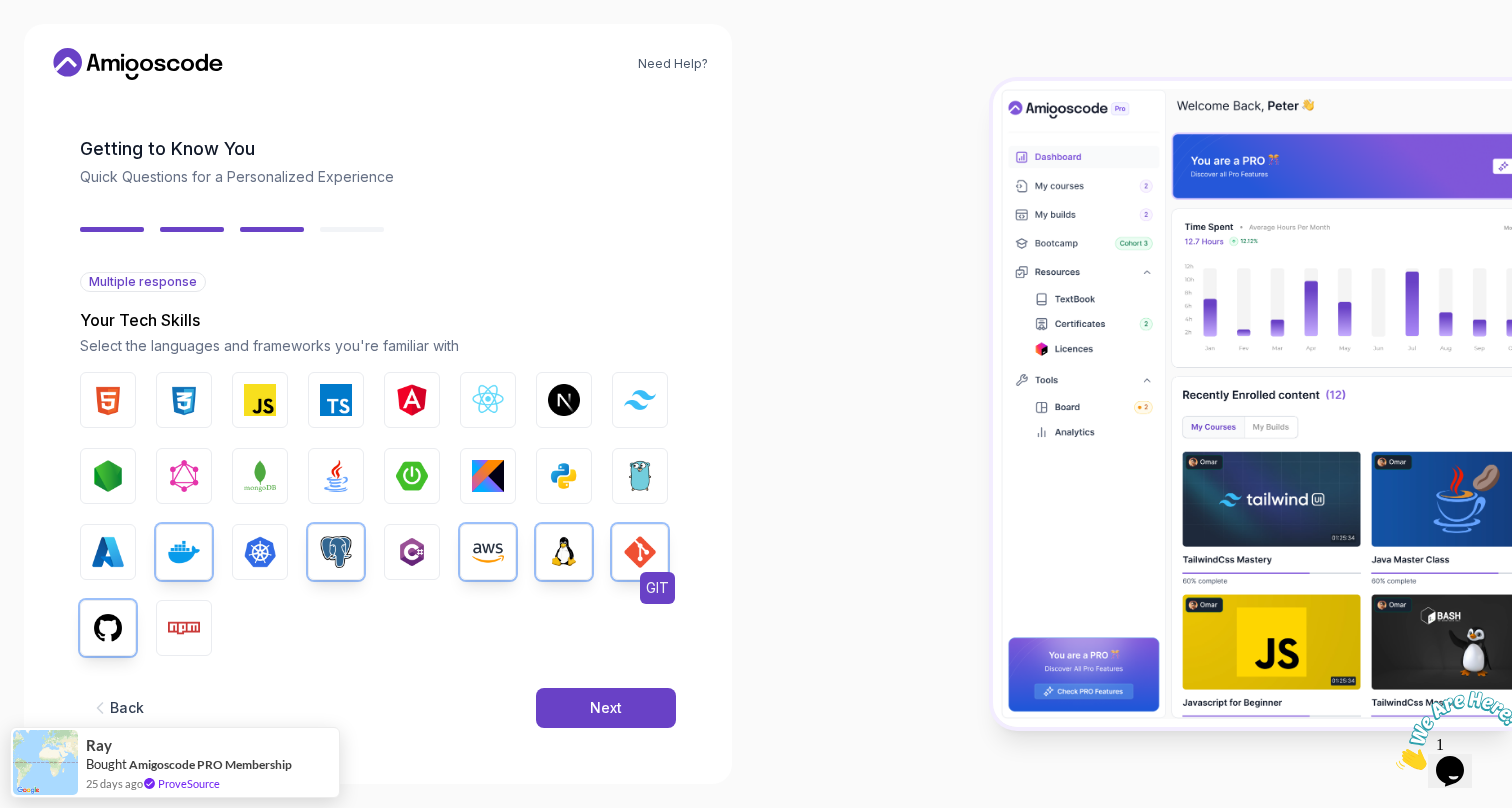 click at bounding box center [640, 552] 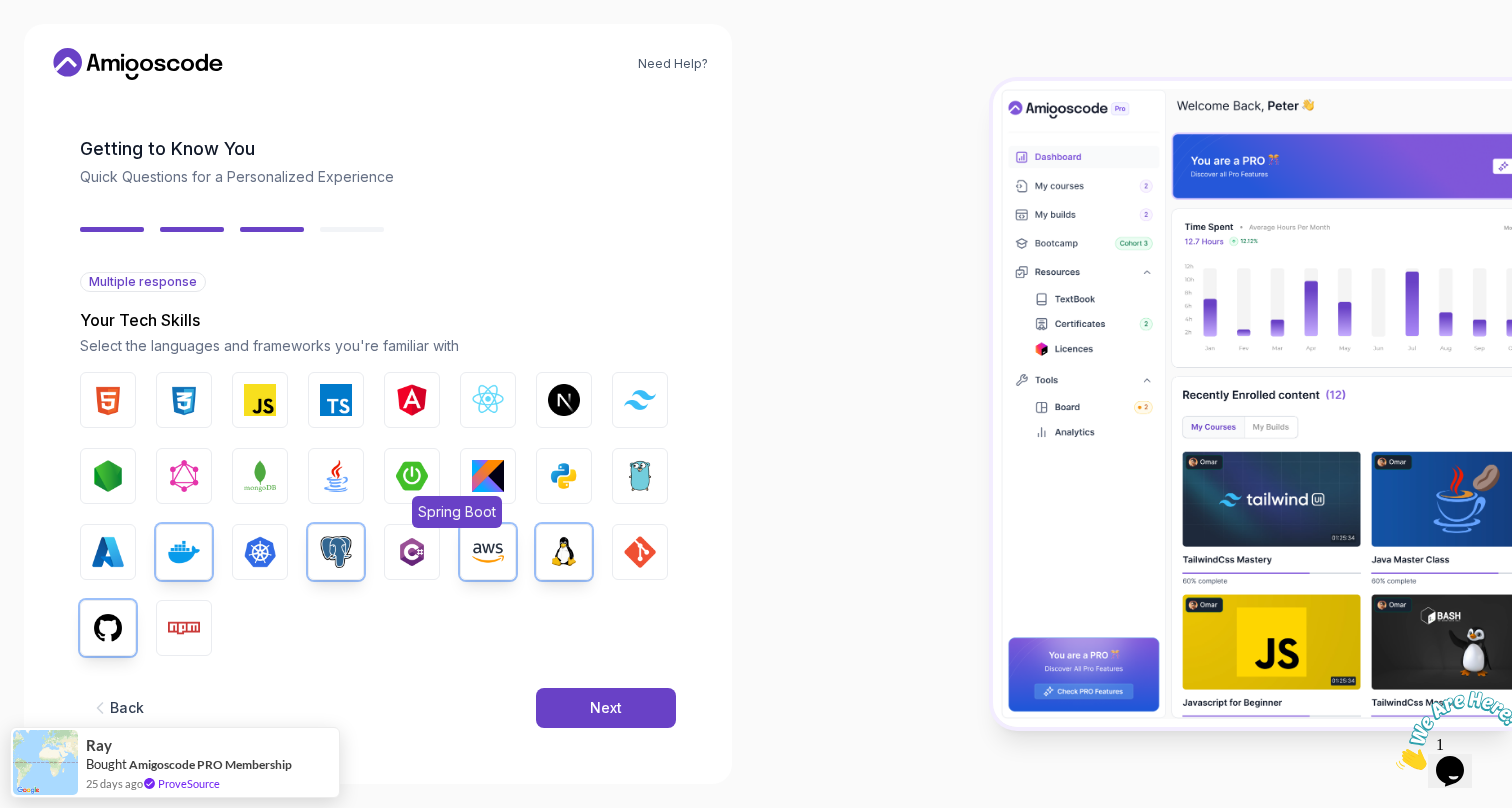 click at bounding box center (412, 476) 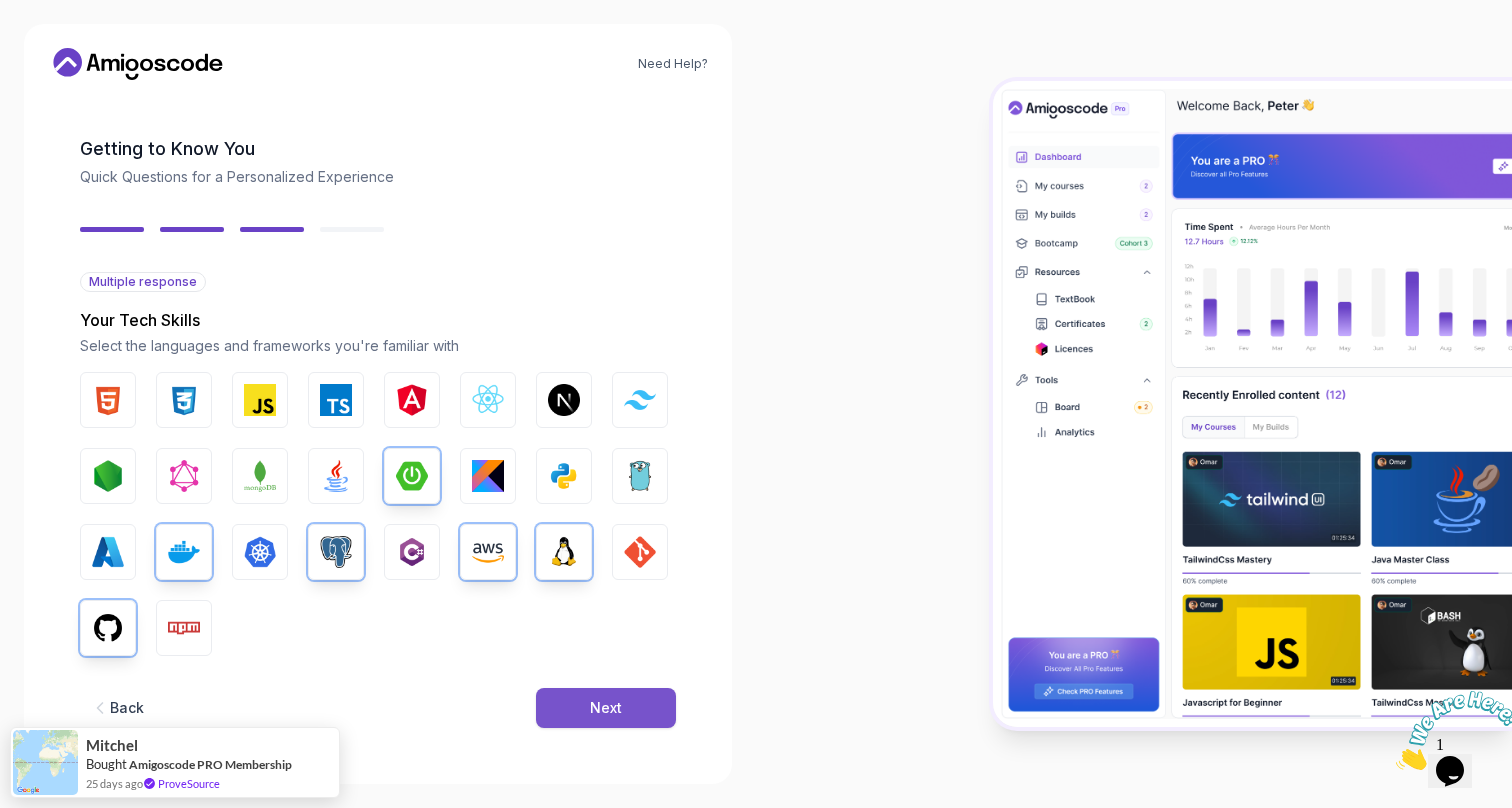 click on "Next" at bounding box center (606, 708) 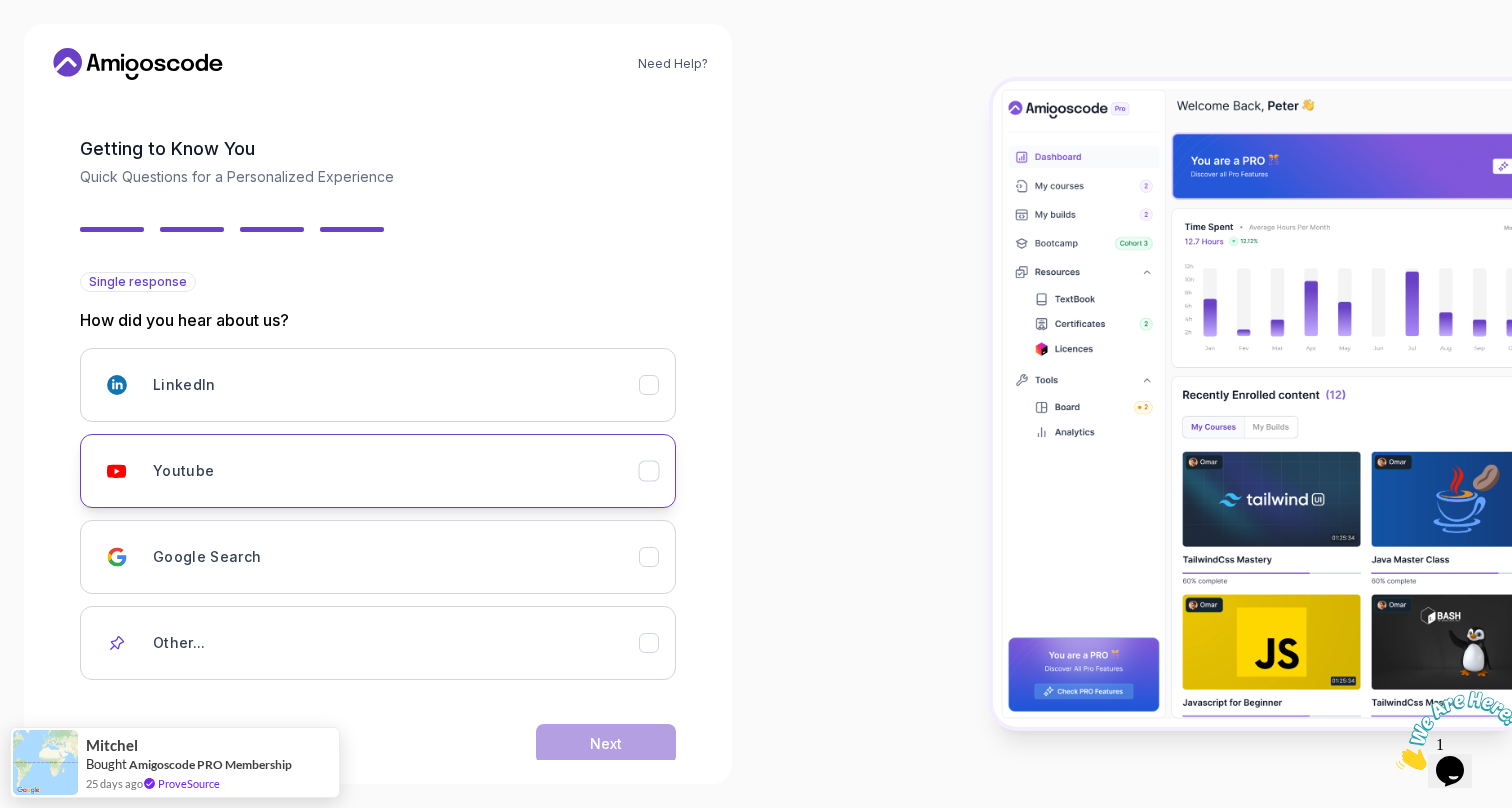 click on "Youtube" at bounding box center (396, 471) 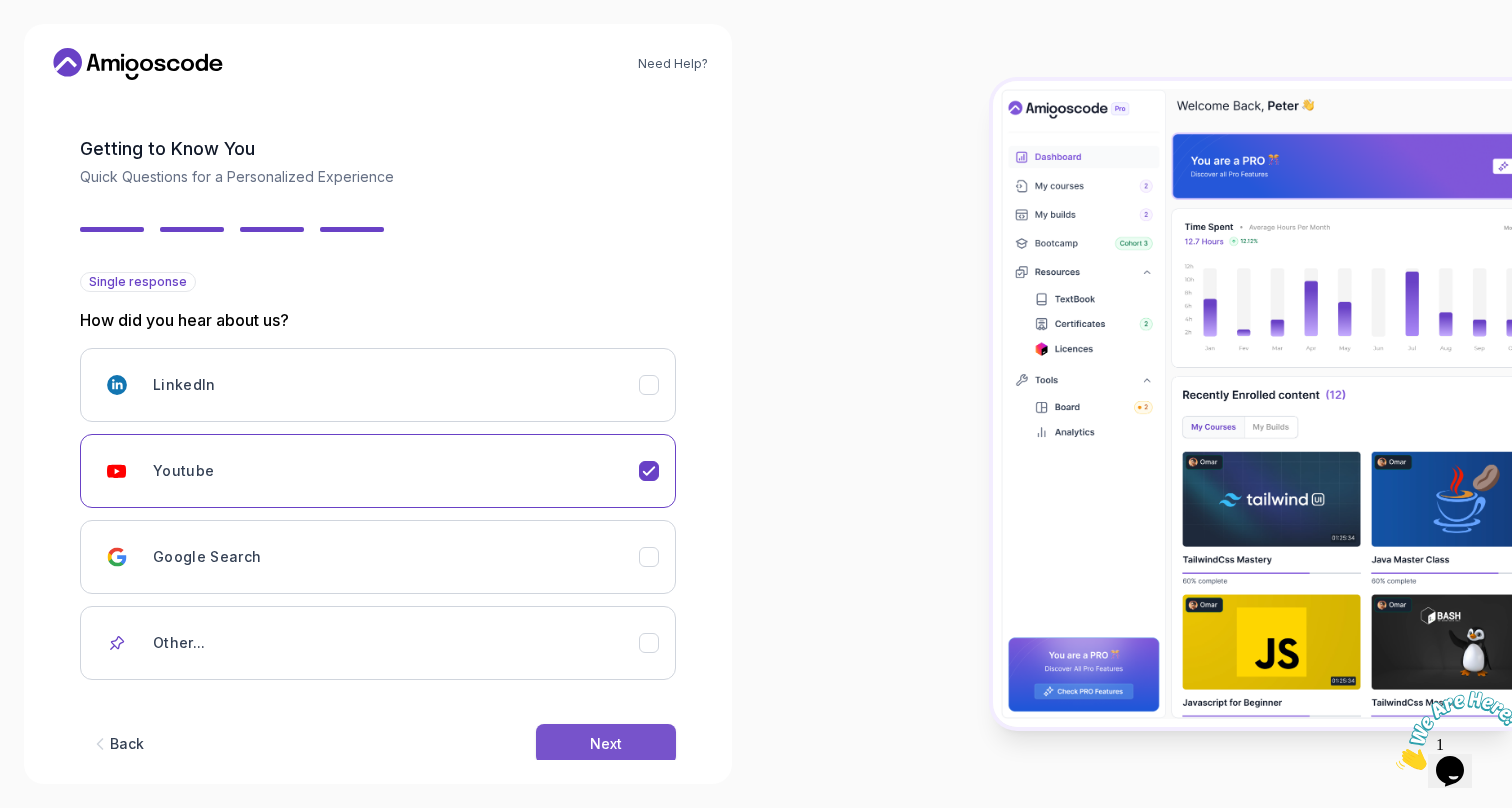 click on "Next" at bounding box center (606, 744) 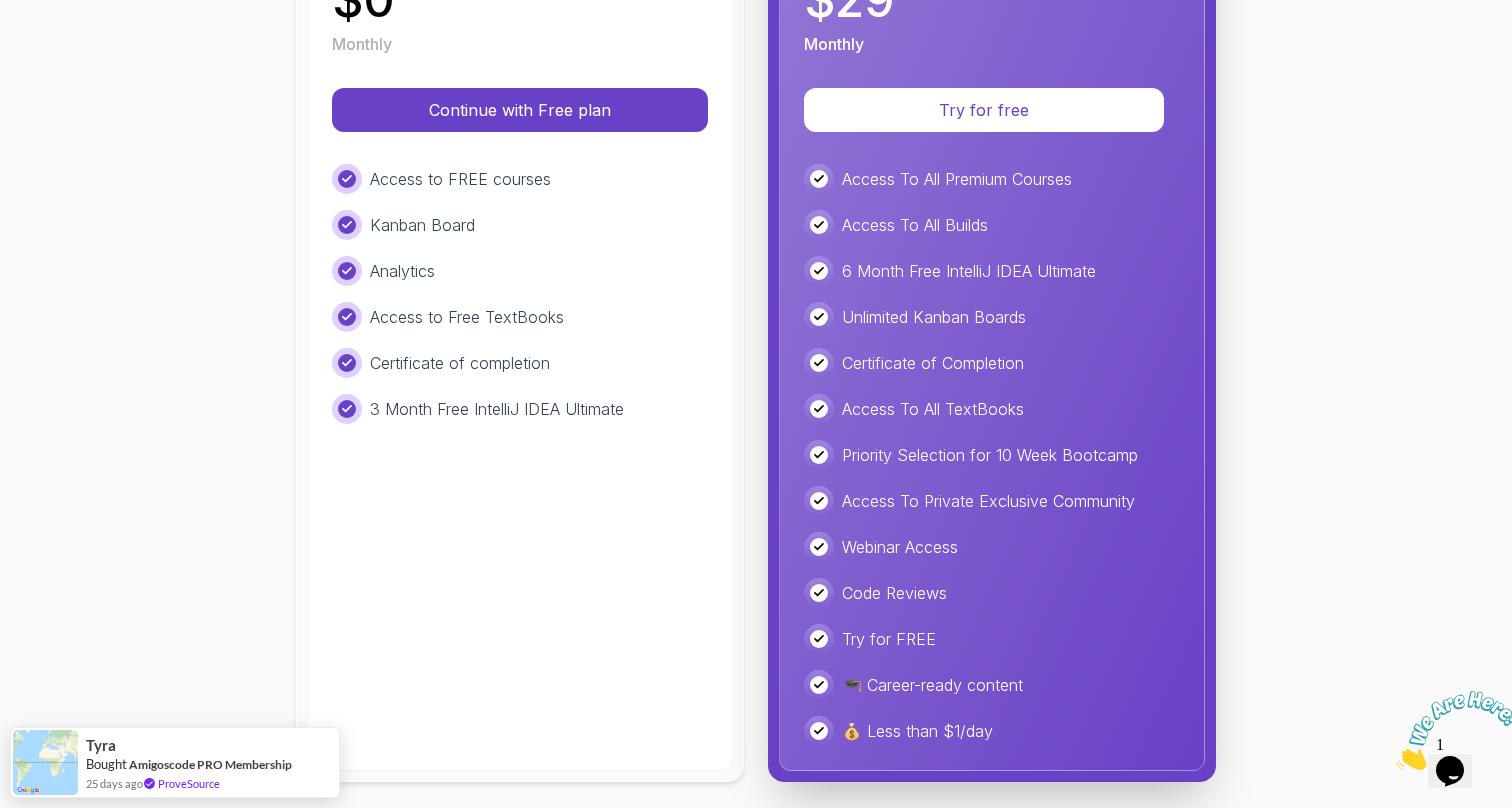 scroll, scrollTop: 438, scrollLeft: 0, axis: vertical 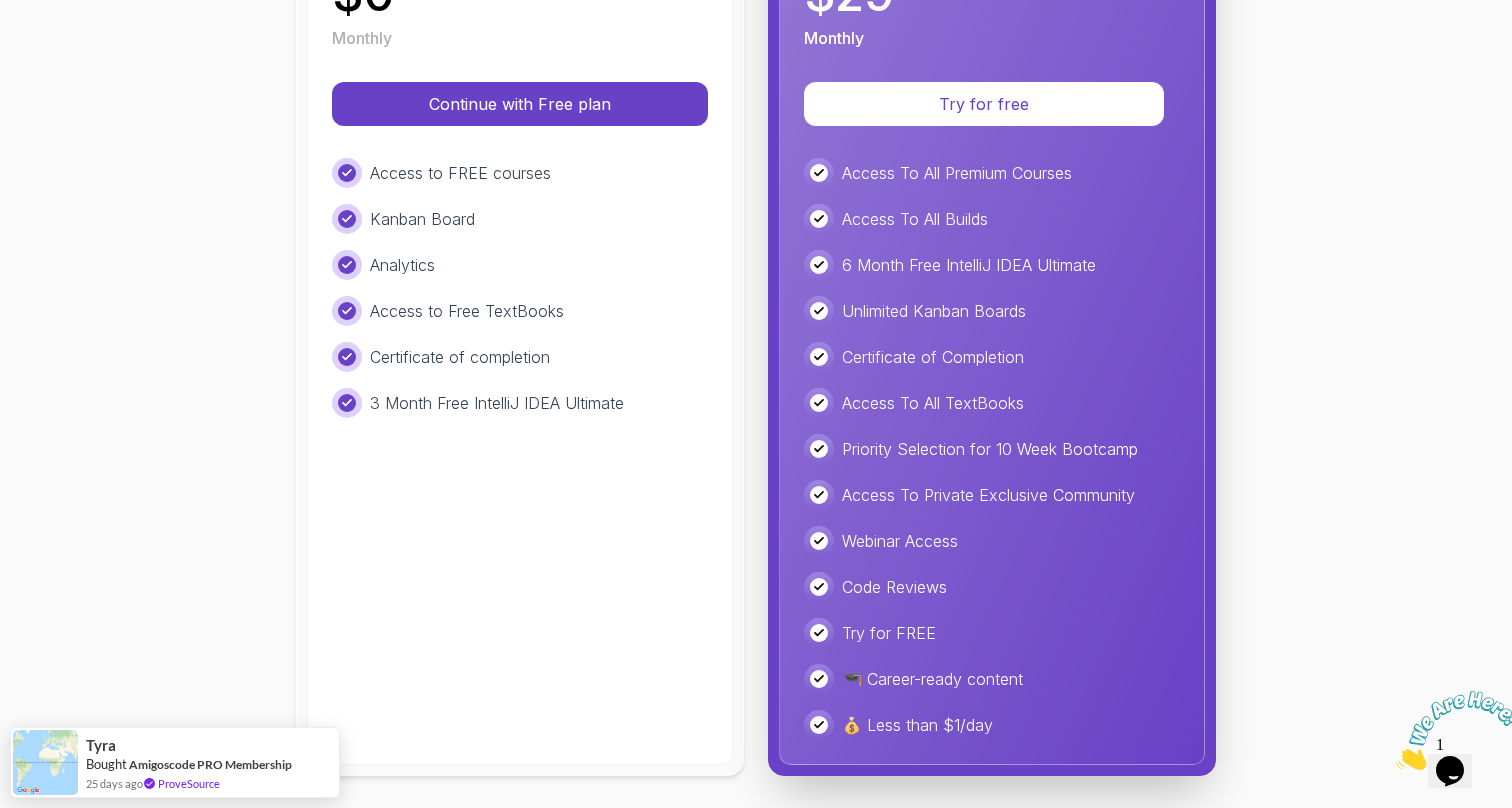 click on "Free Ideal for beginners exploring coding and learning the basics for free. $ 0 Monthly Continue with Free plan Access to FREE courses Kanban Board Analytics Access to Free TextBooks Certificate of completion 3 Month Free IntelliJ IDEA Ultimate" at bounding box center [520, 293] 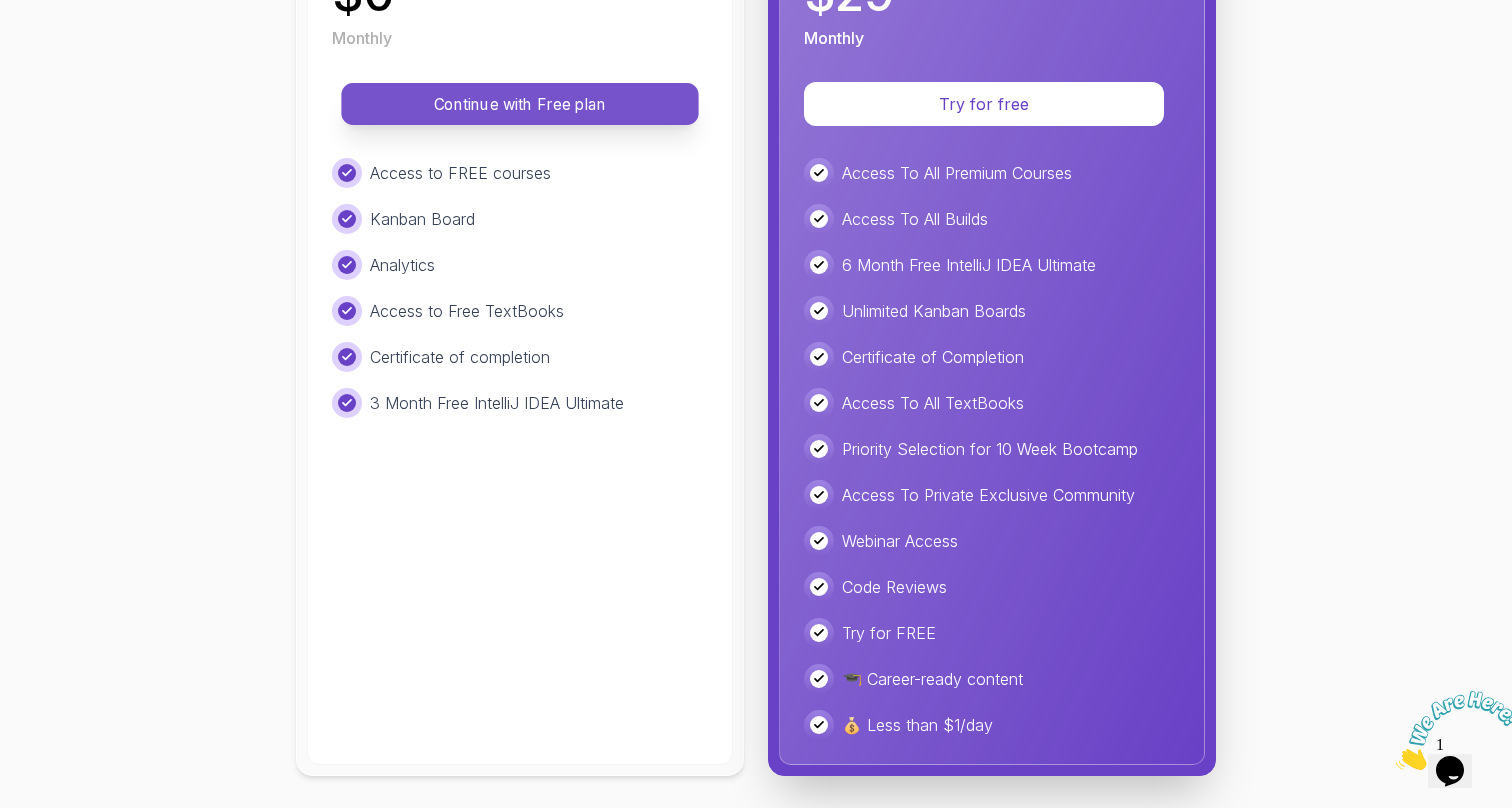 click on "Continue with Free plan" at bounding box center [520, 104] 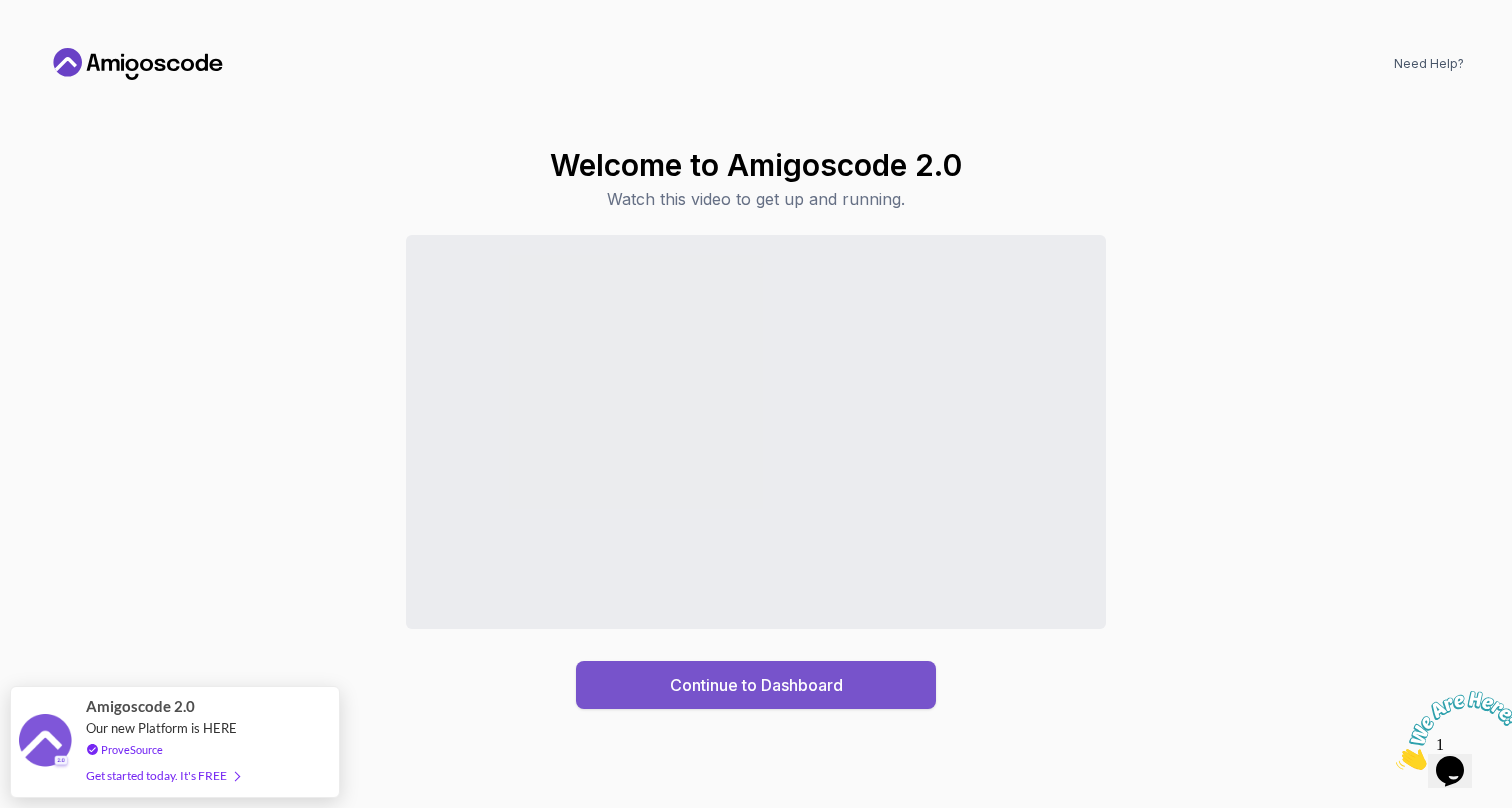 click on "Continue to Dashboard" at bounding box center [756, 685] 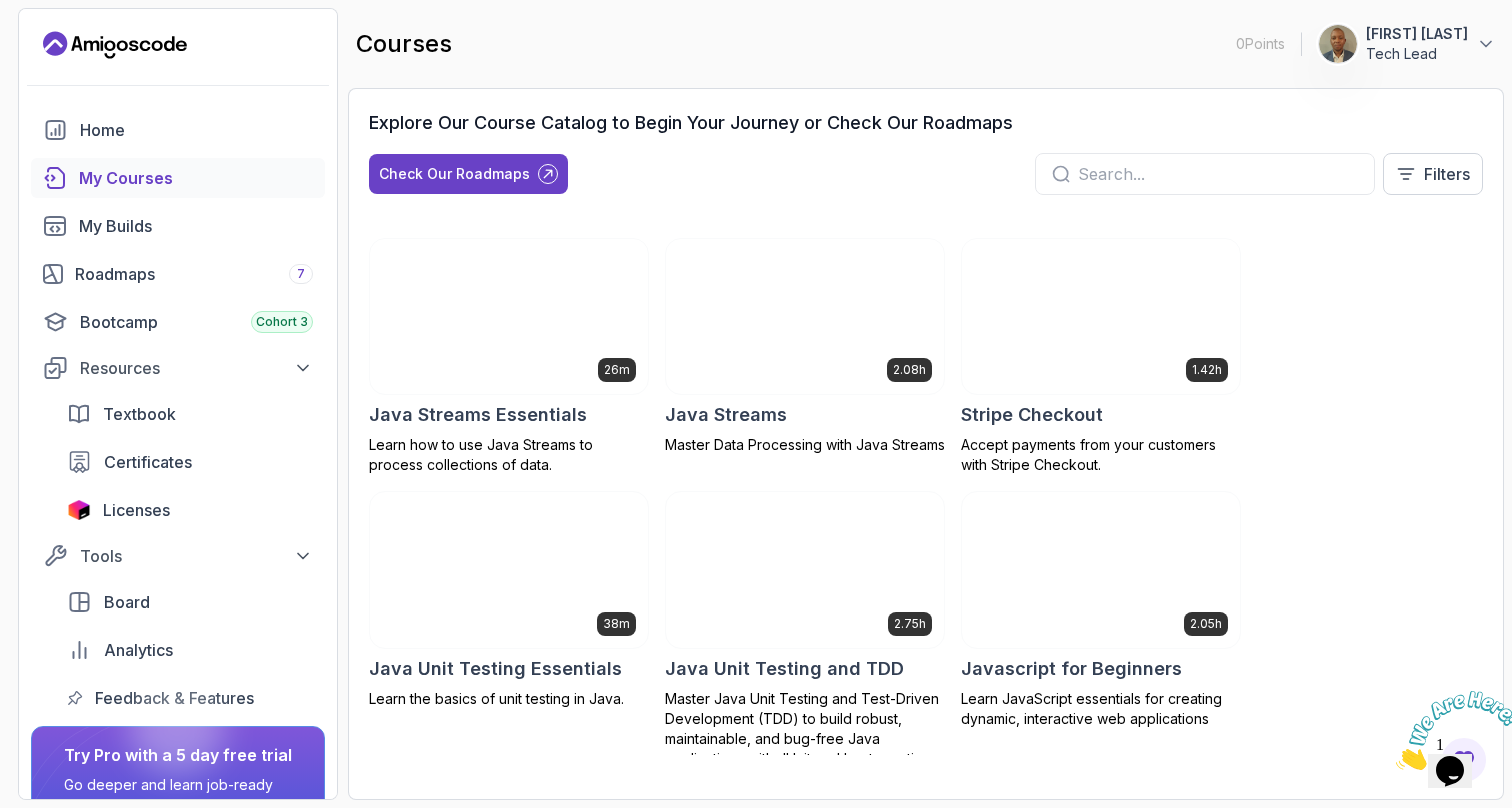 scroll, scrollTop: 1929, scrollLeft: 0, axis: vertical 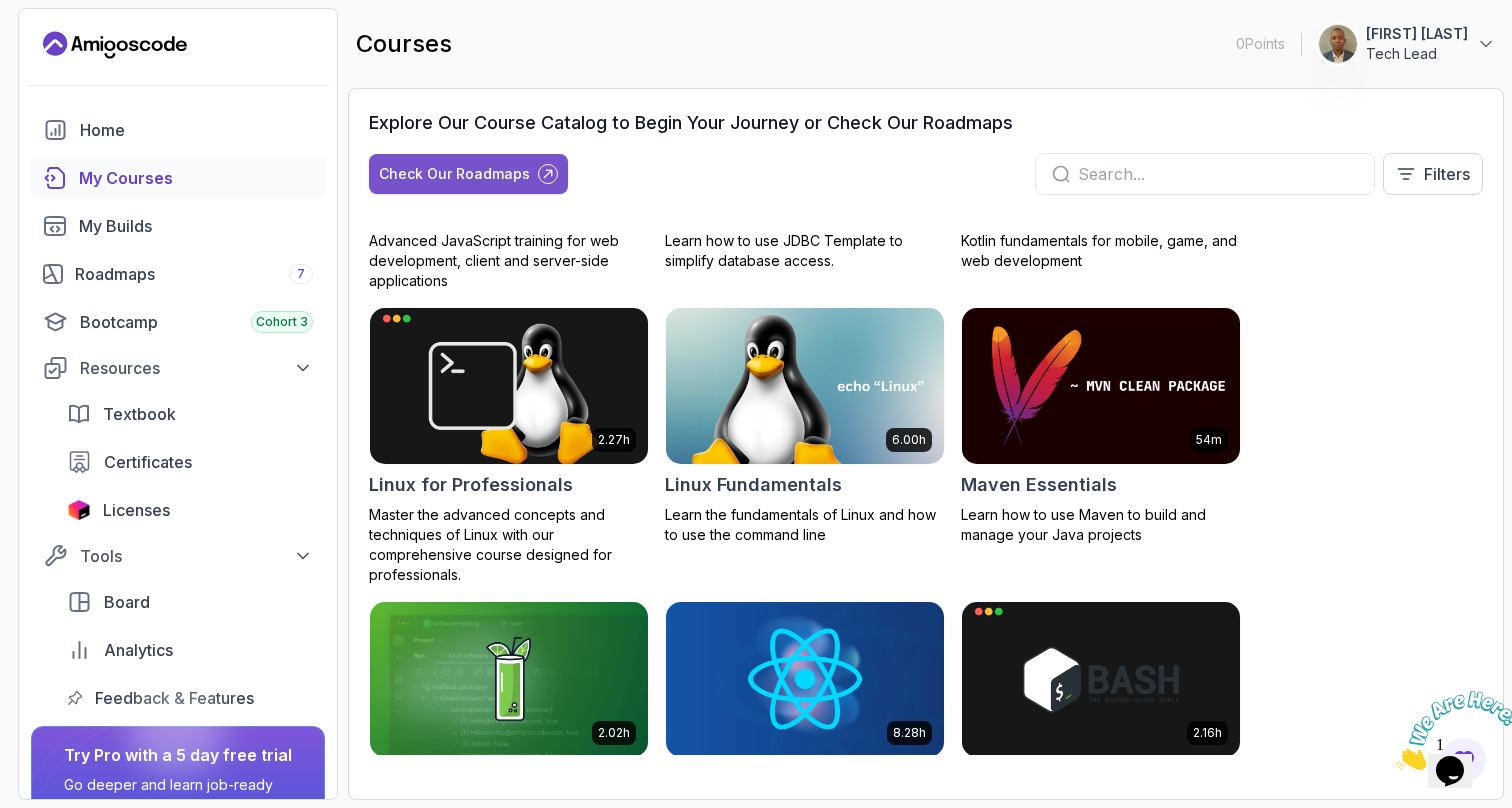 click on "Check Our Roadmaps" at bounding box center [454, 174] 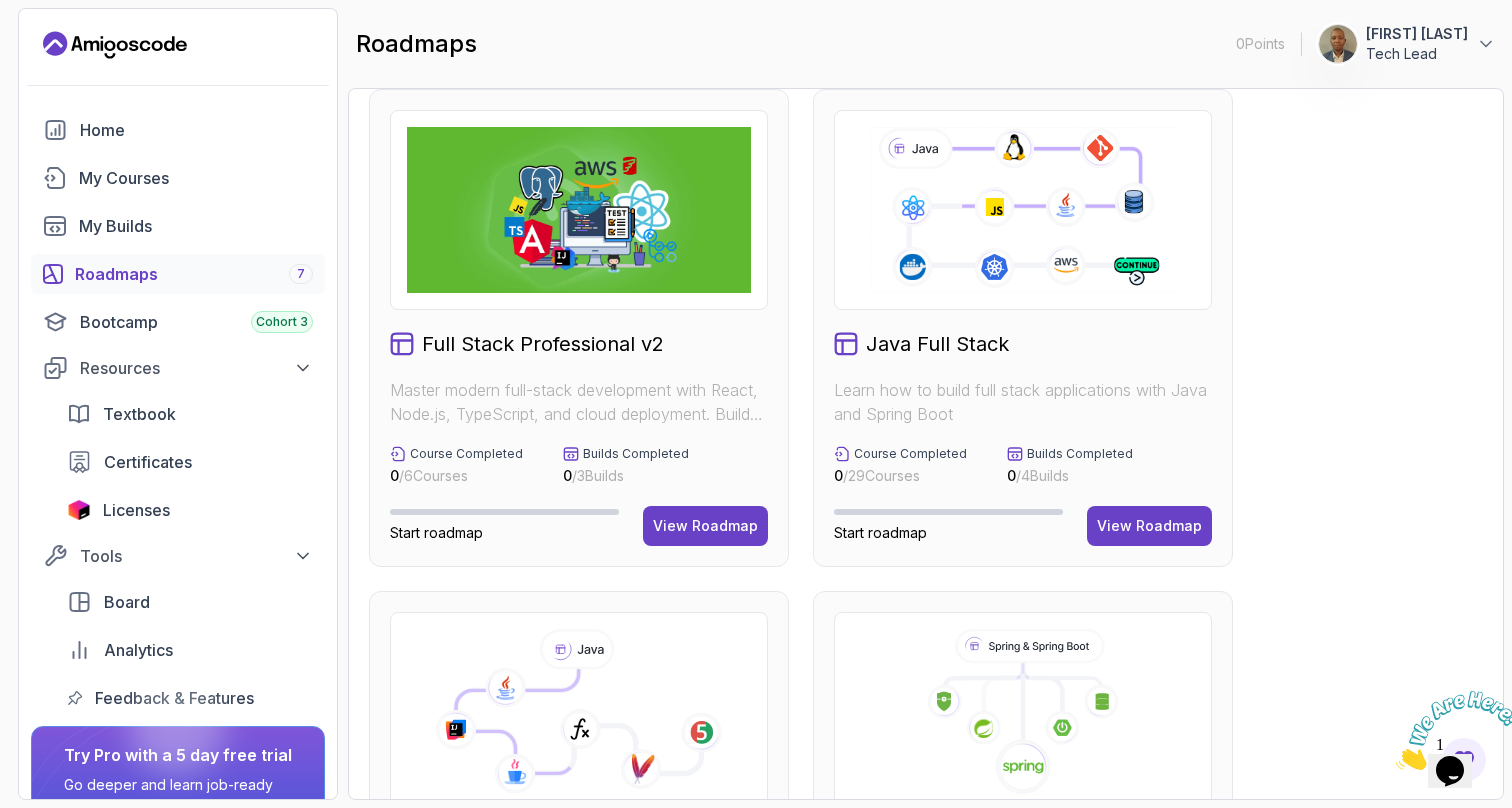 scroll, scrollTop: 21, scrollLeft: 0, axis: vertical 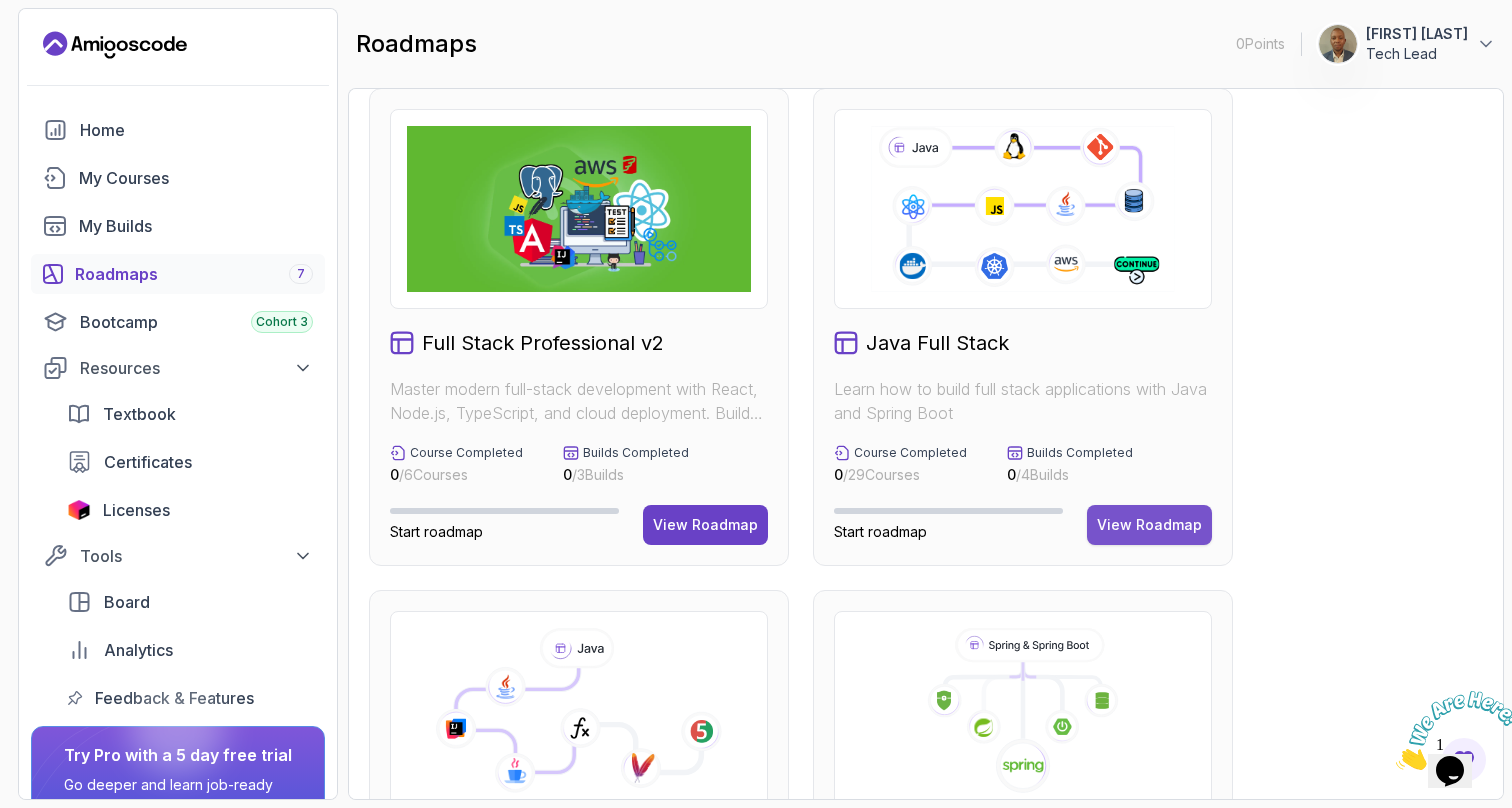 click on "View Roadmap" at bounding box center (1149, 525) 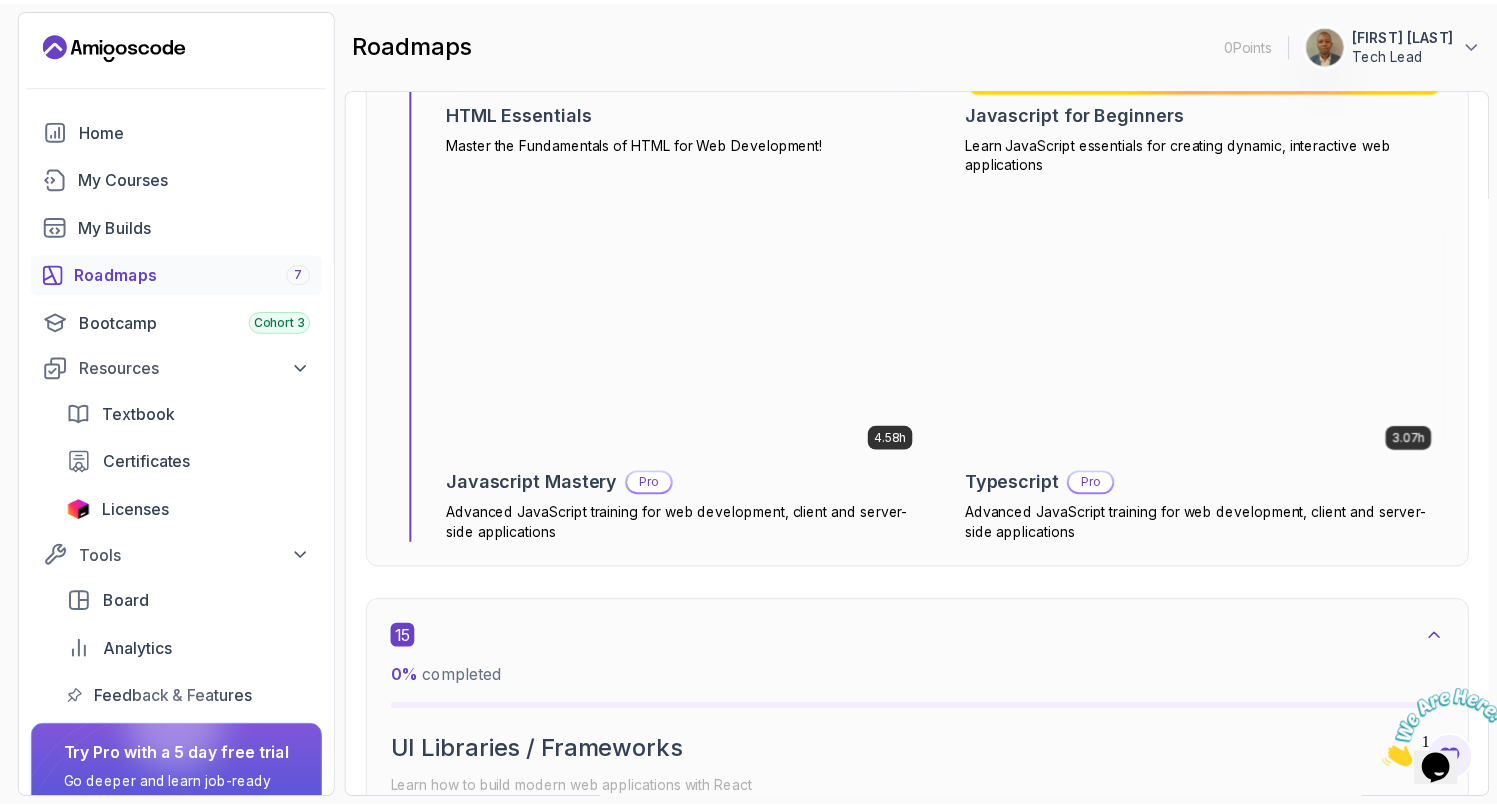 scroll, scrollTop: 13492, scrollLeft: 0, axis: vertical 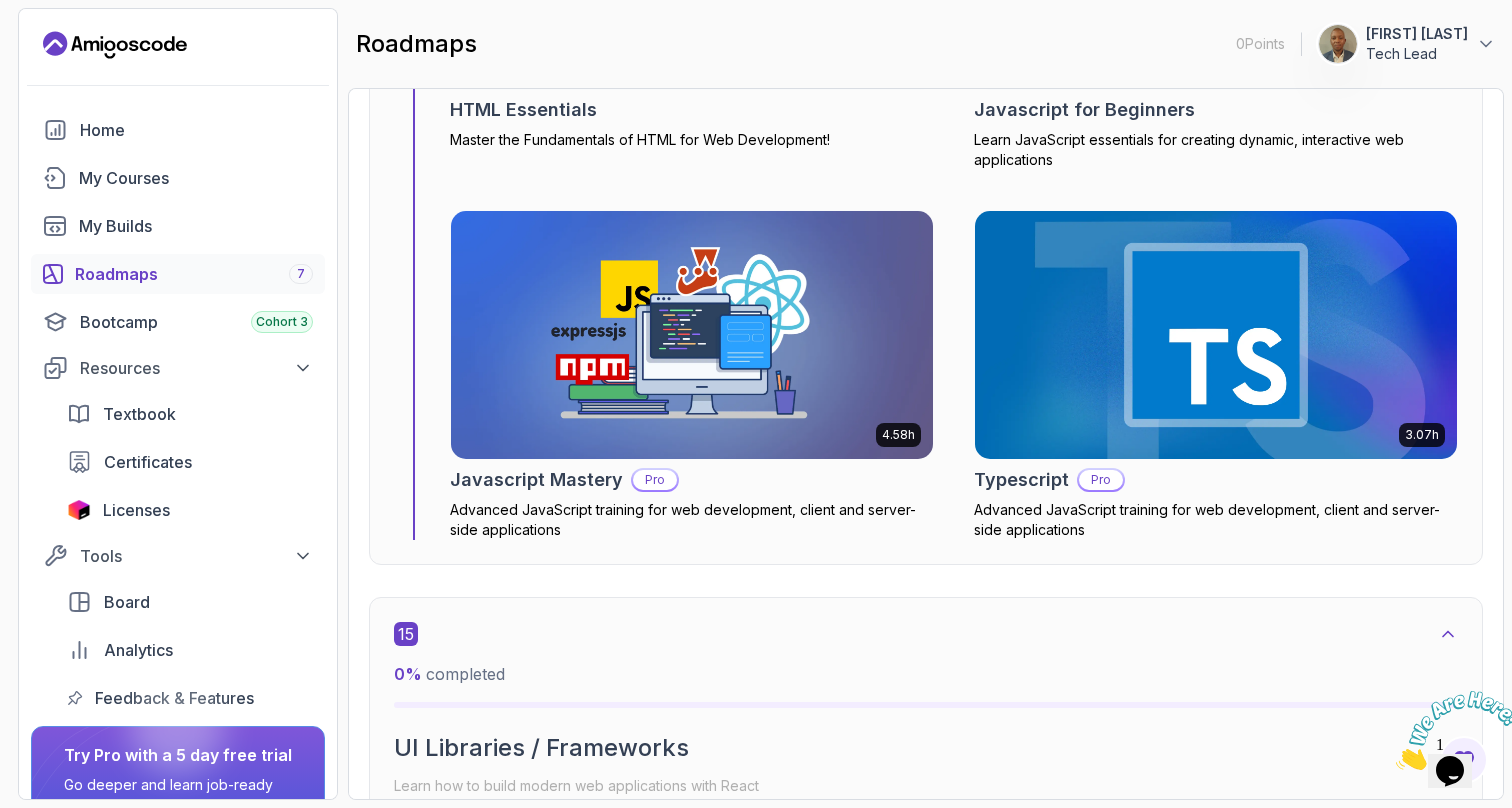 click at bounding box center [692, 335] 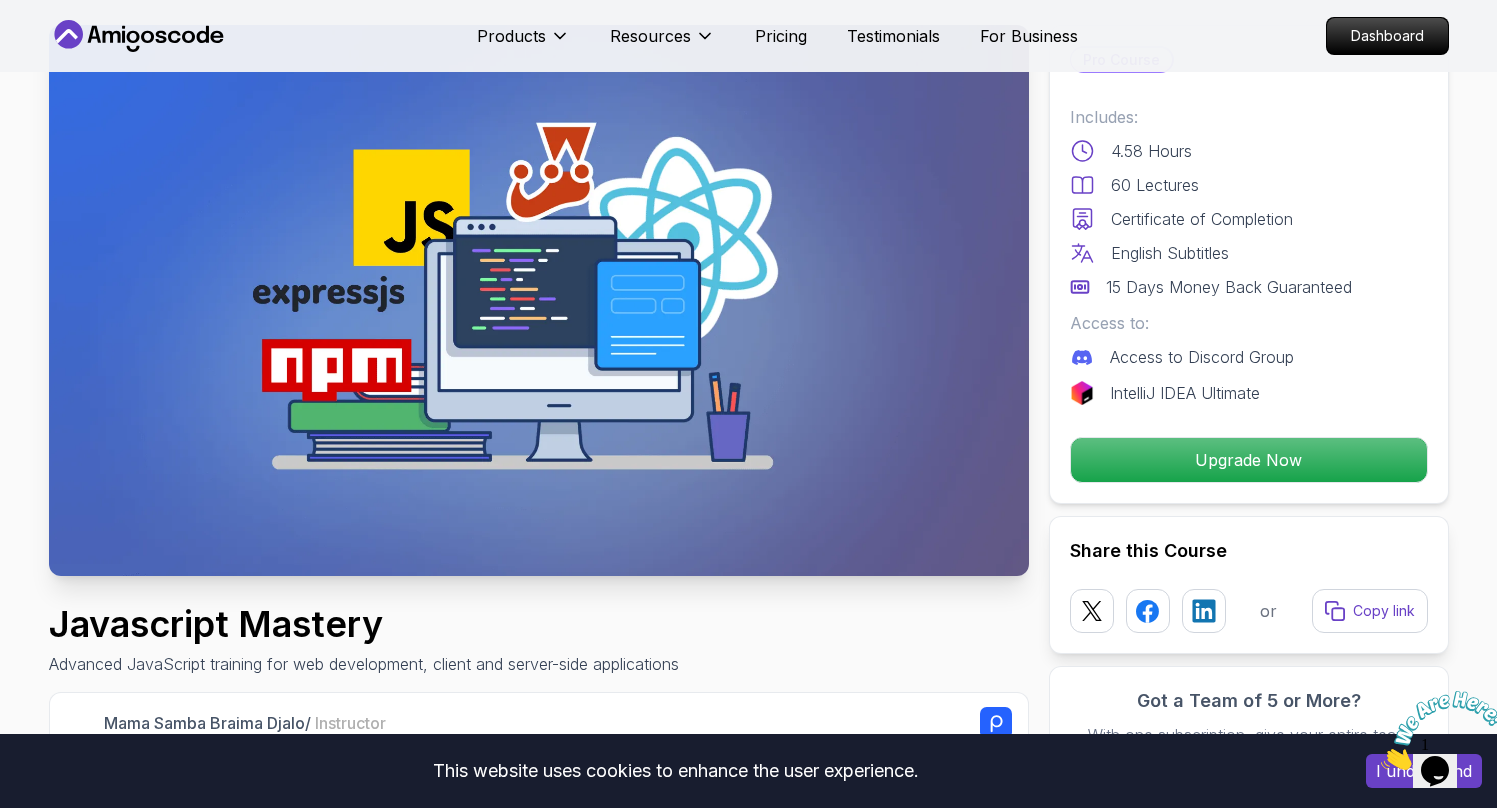 scroll, scrollTop: 0, scrollLeft: 0, axis: both 